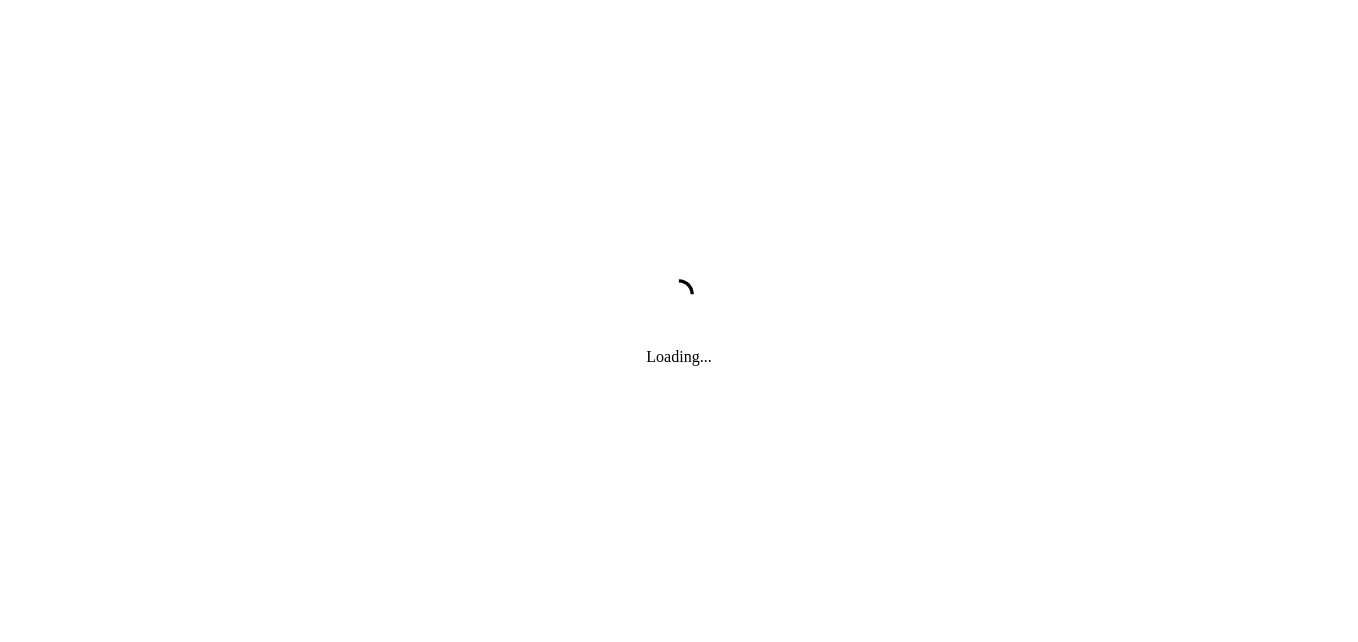 scroll, scrollTop: 0, scrollLeft: 0, axis: both 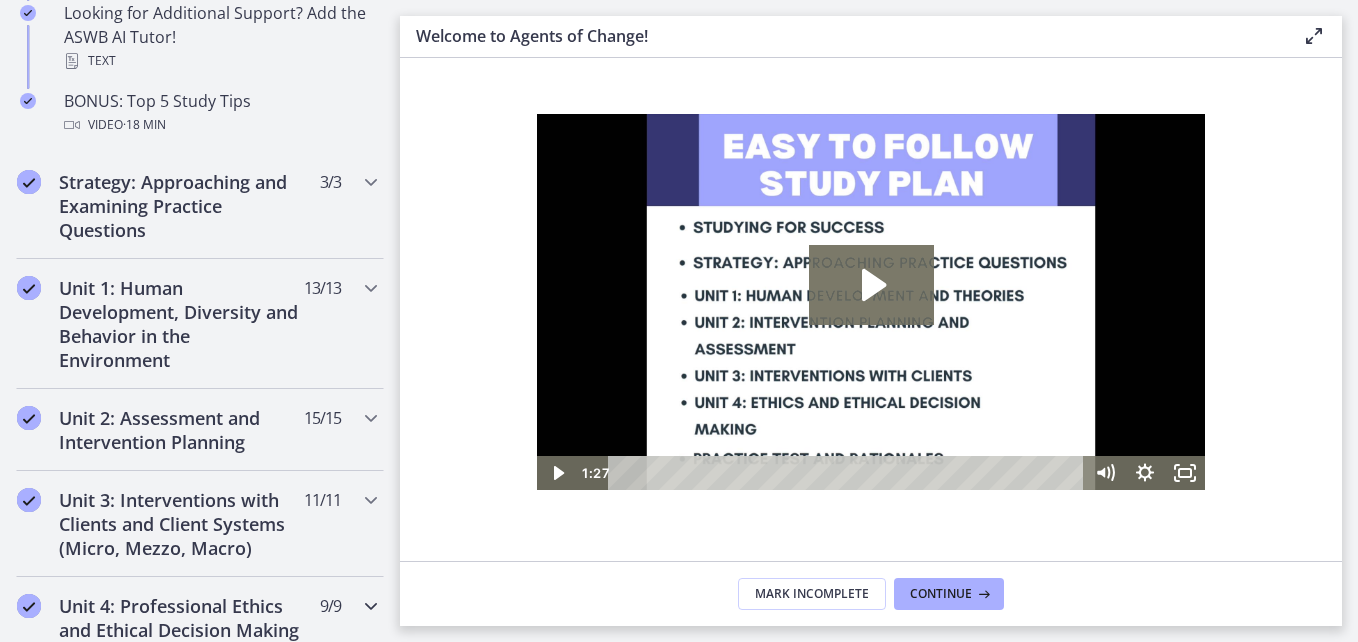 click on "Unit 4: Professional Ethics and Ethical Decision Making
9  /  9
Completed" at bounding box center [200, 618] 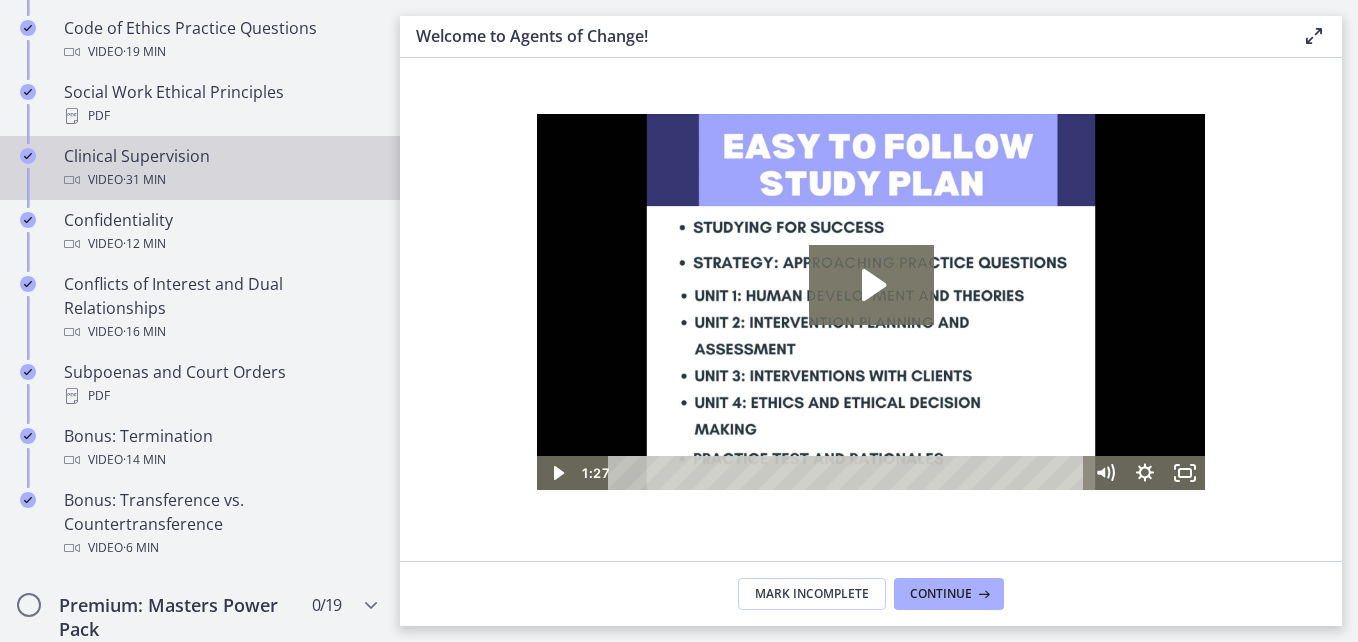 scroll, scrollTop: 1095, scrollLeft: 0, axis: vertical 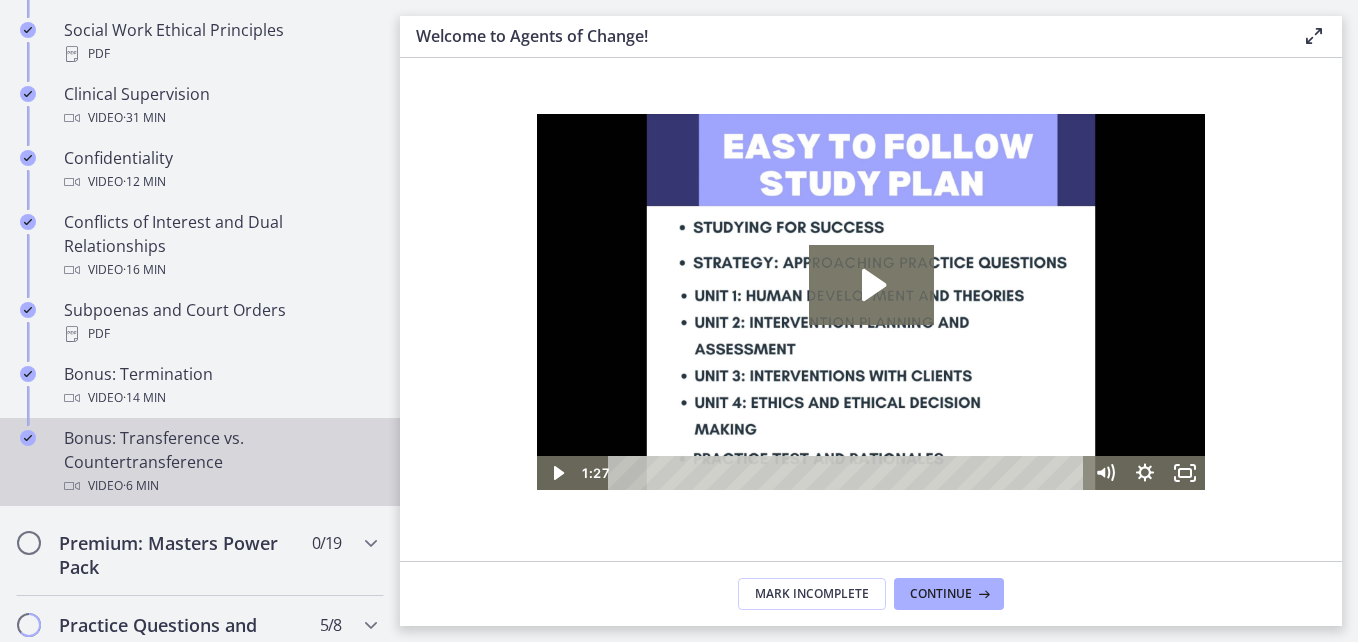 click on "Bonus: Transference vs. Countertransference
Video
·  6 min" at bounding box center [220, 462] 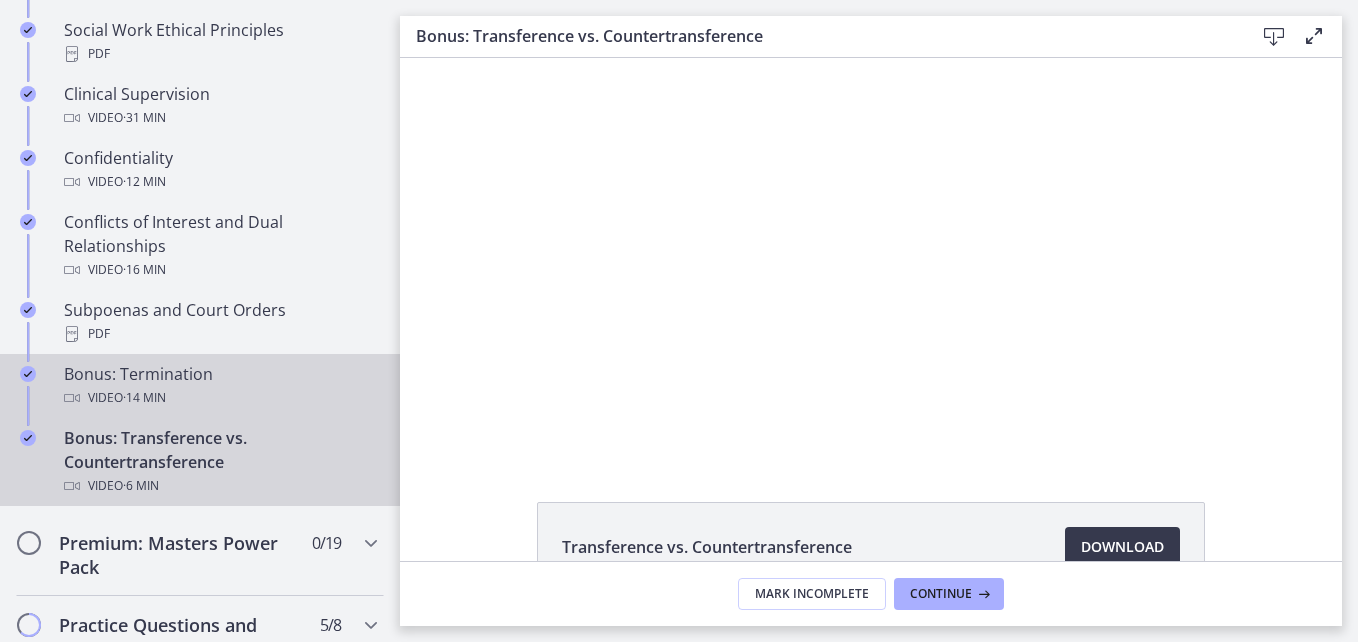 scroll, scrollTop: 0, scrollLeft: 0, axis: both 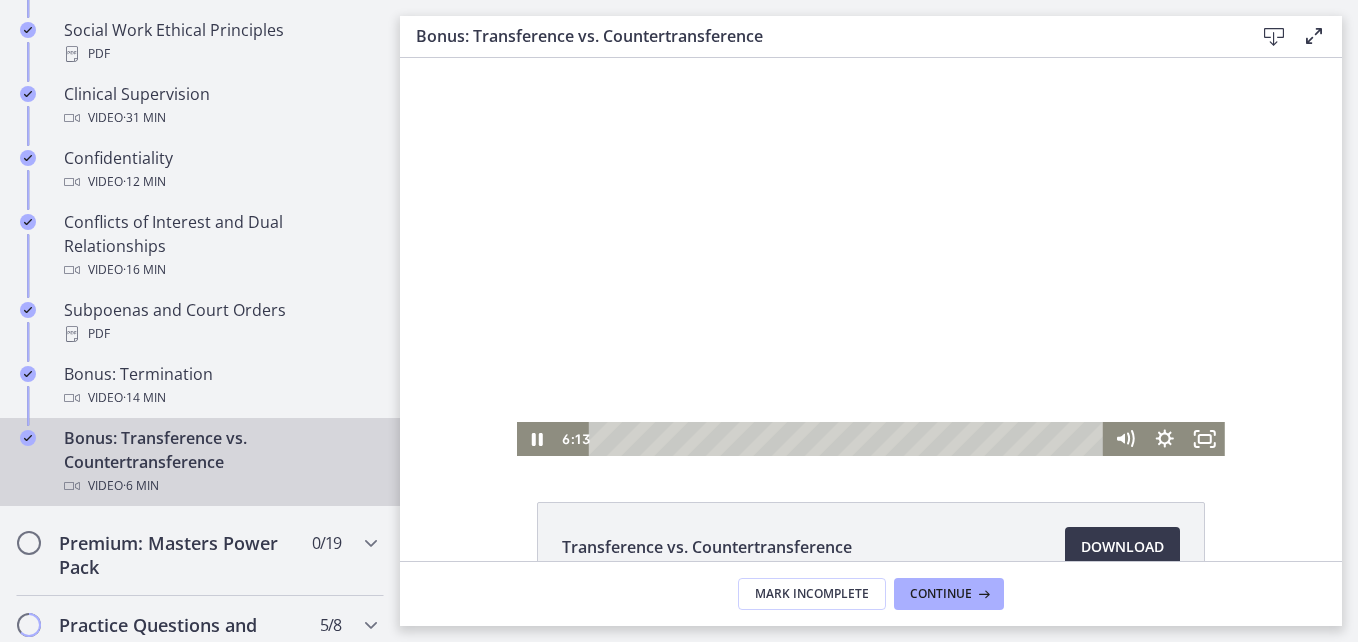 click at bounding box center [849, 439] 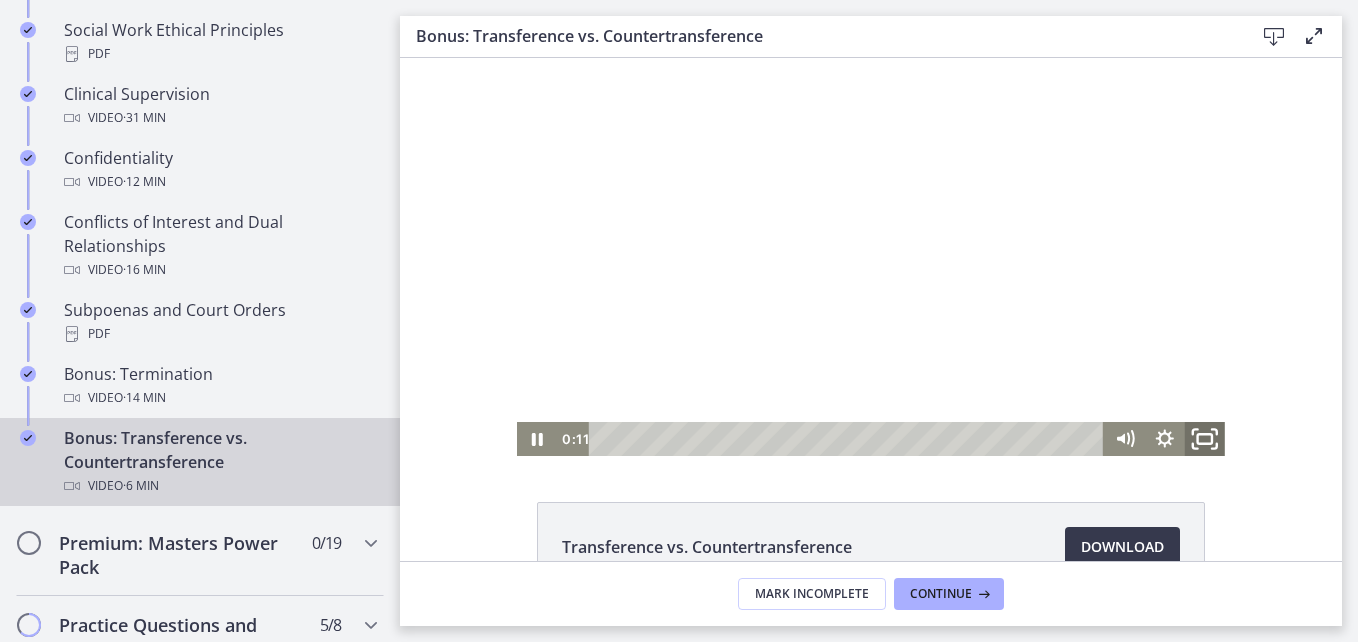 click 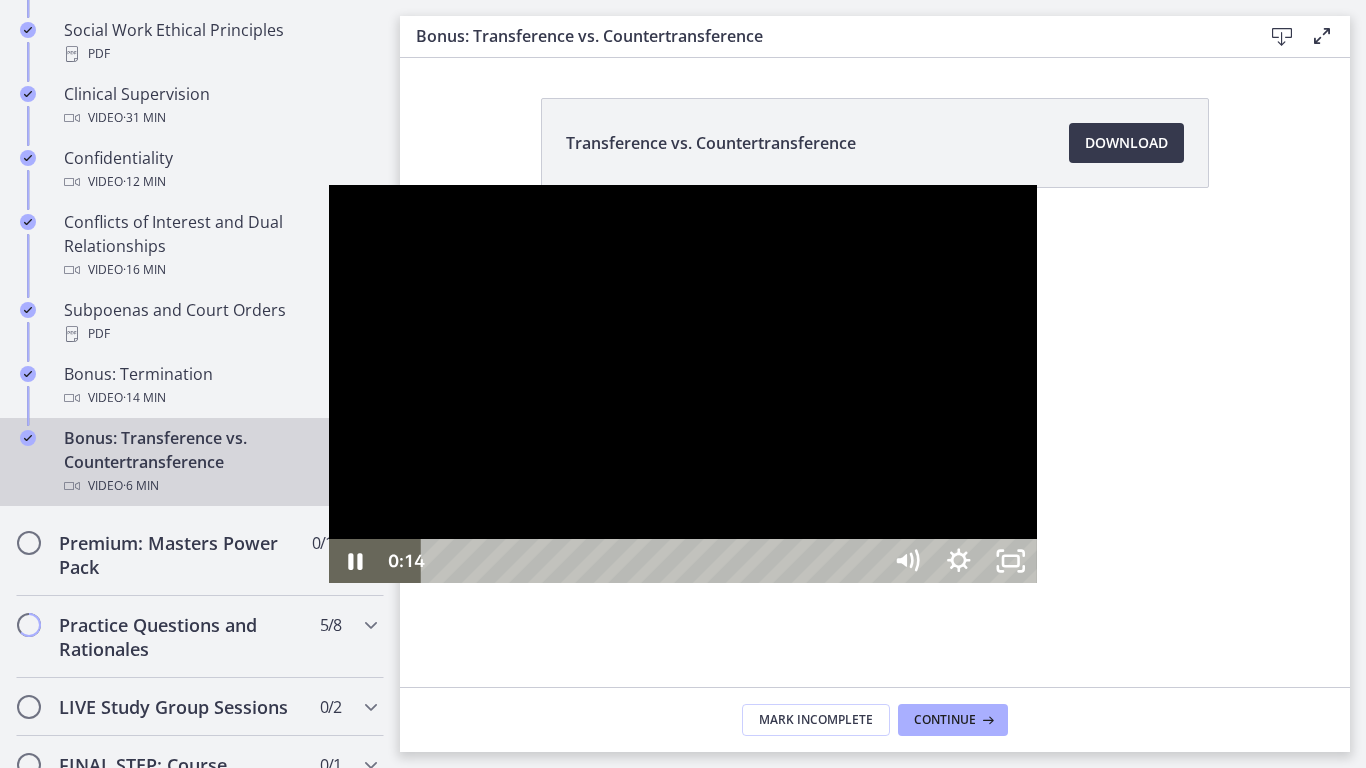 click at bounding box center [683, 384] 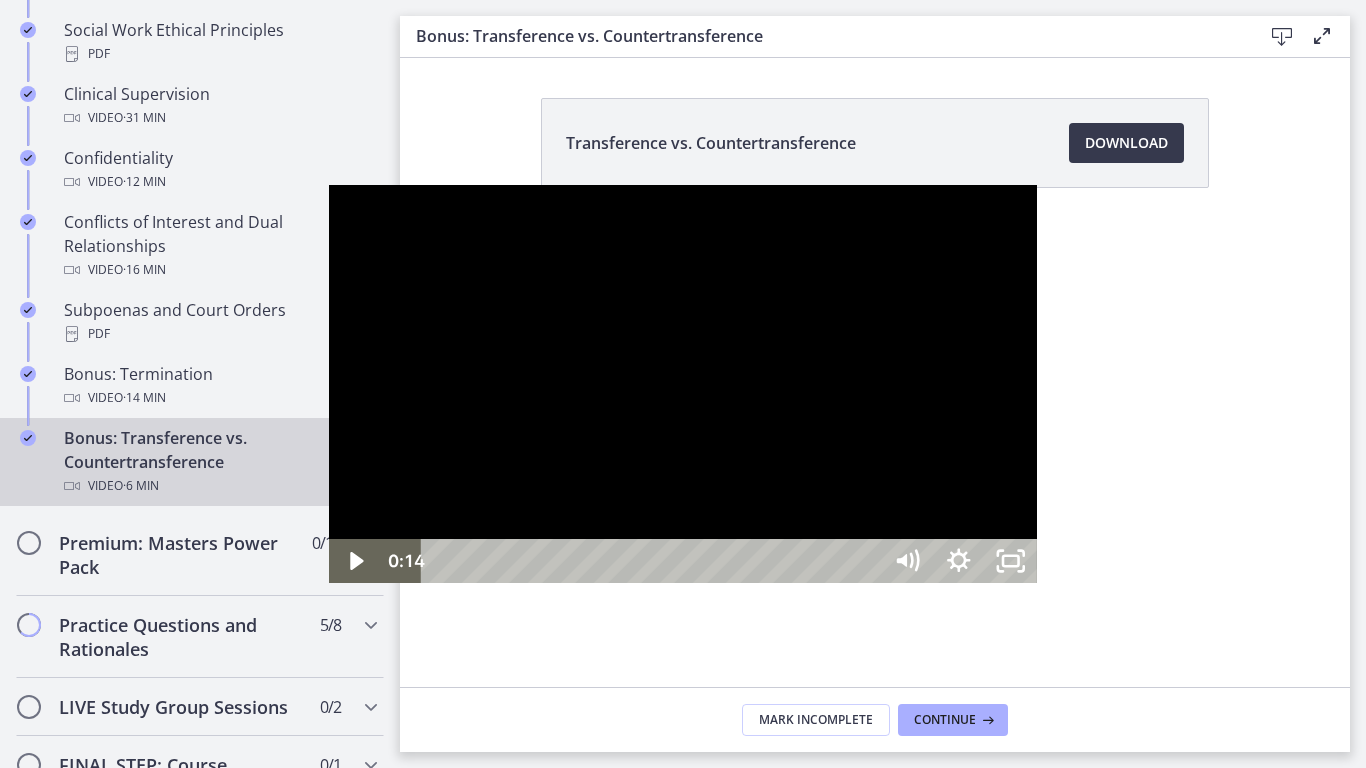 click at bounding box center [683, 384] 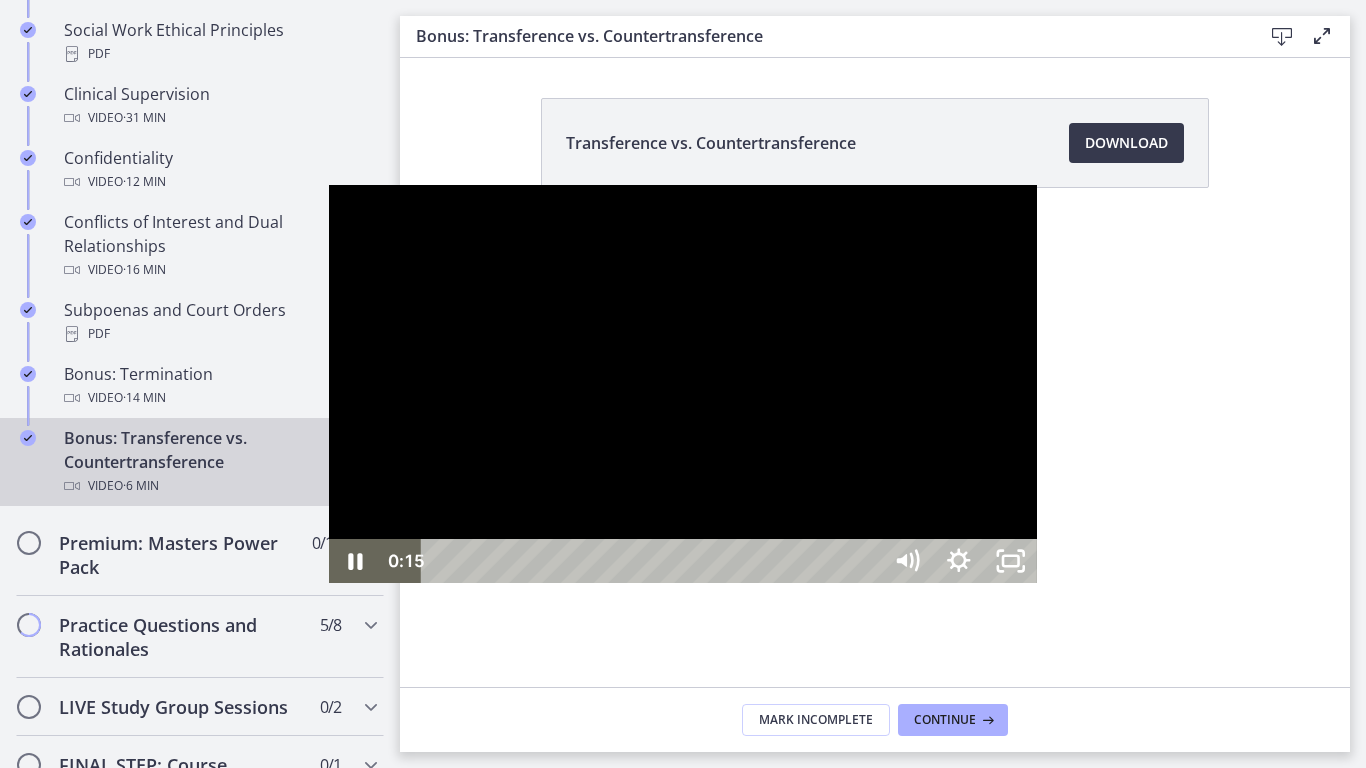 type 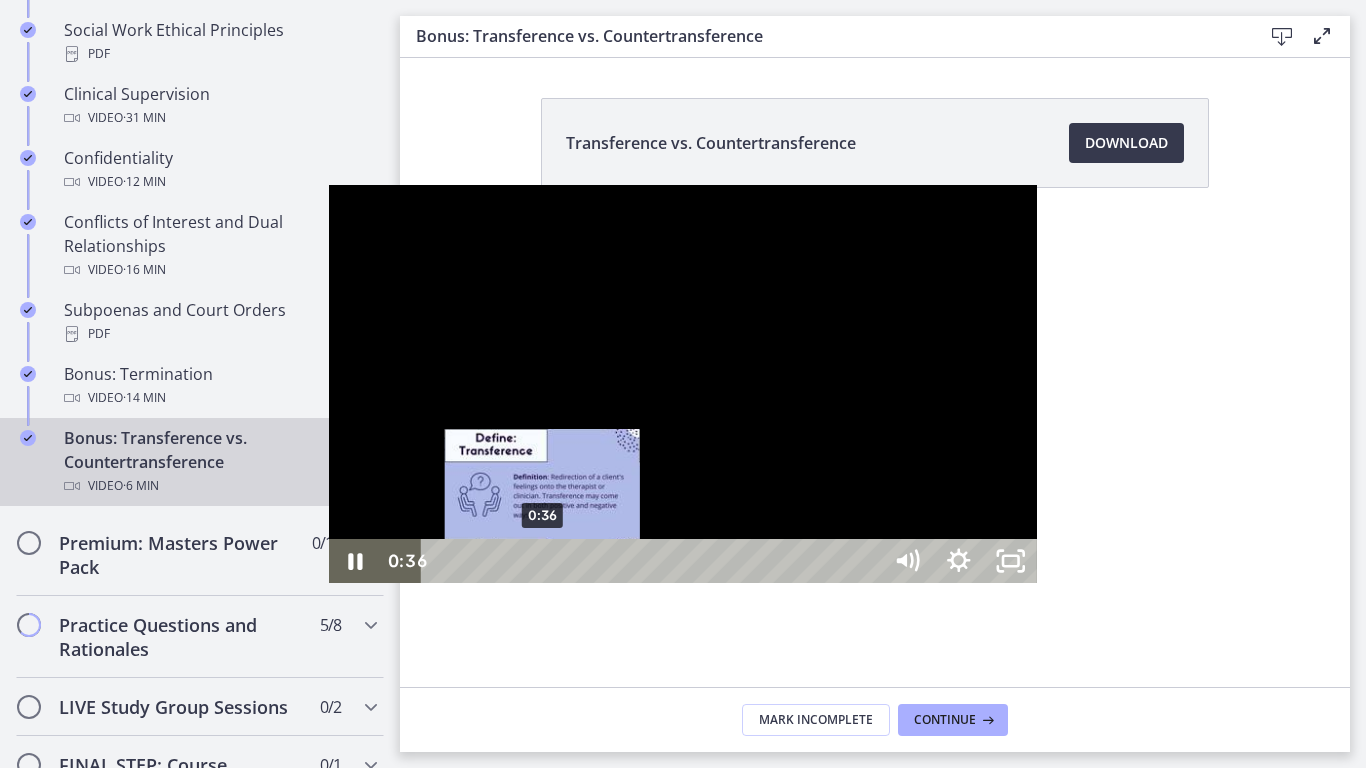 click on "0:36" at bounding box center [654, 561] 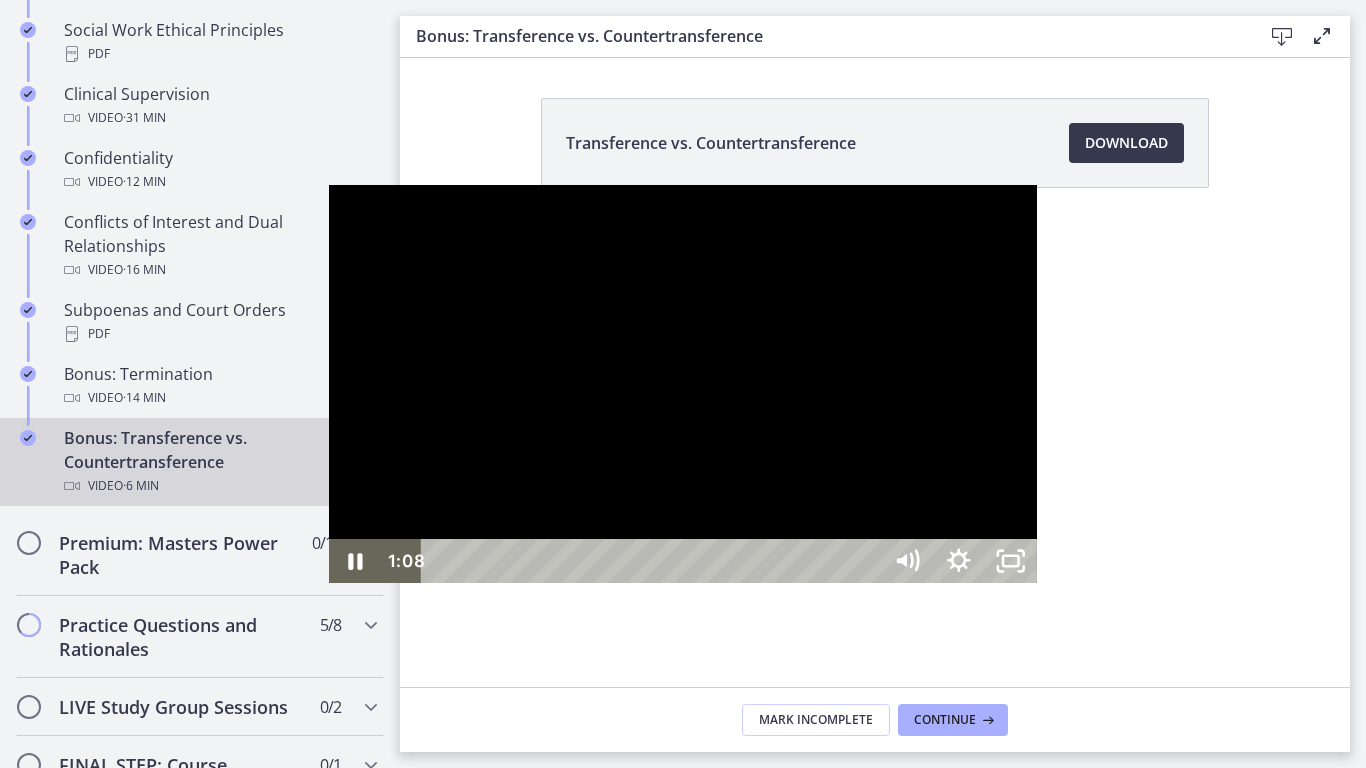 click at bounding box center [683, 384] 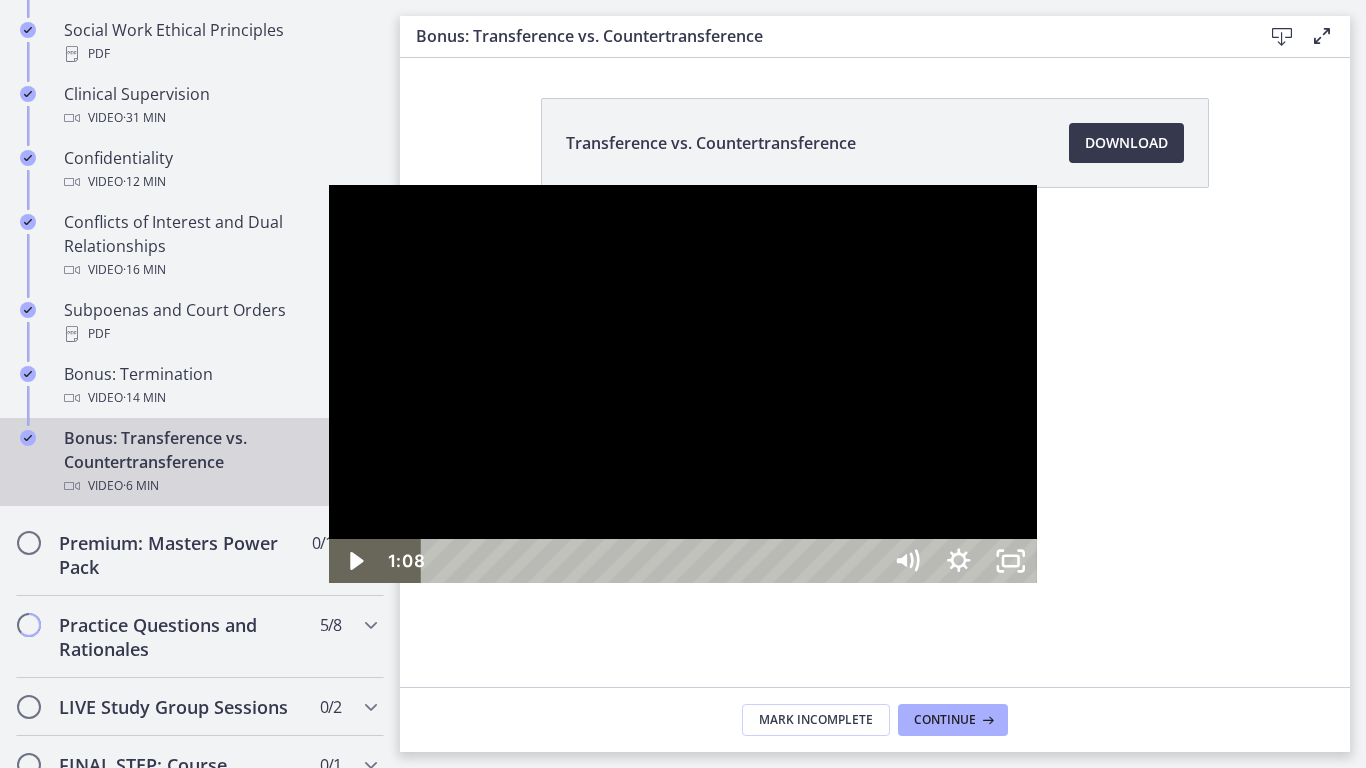 click at bounding box center (683, 384) 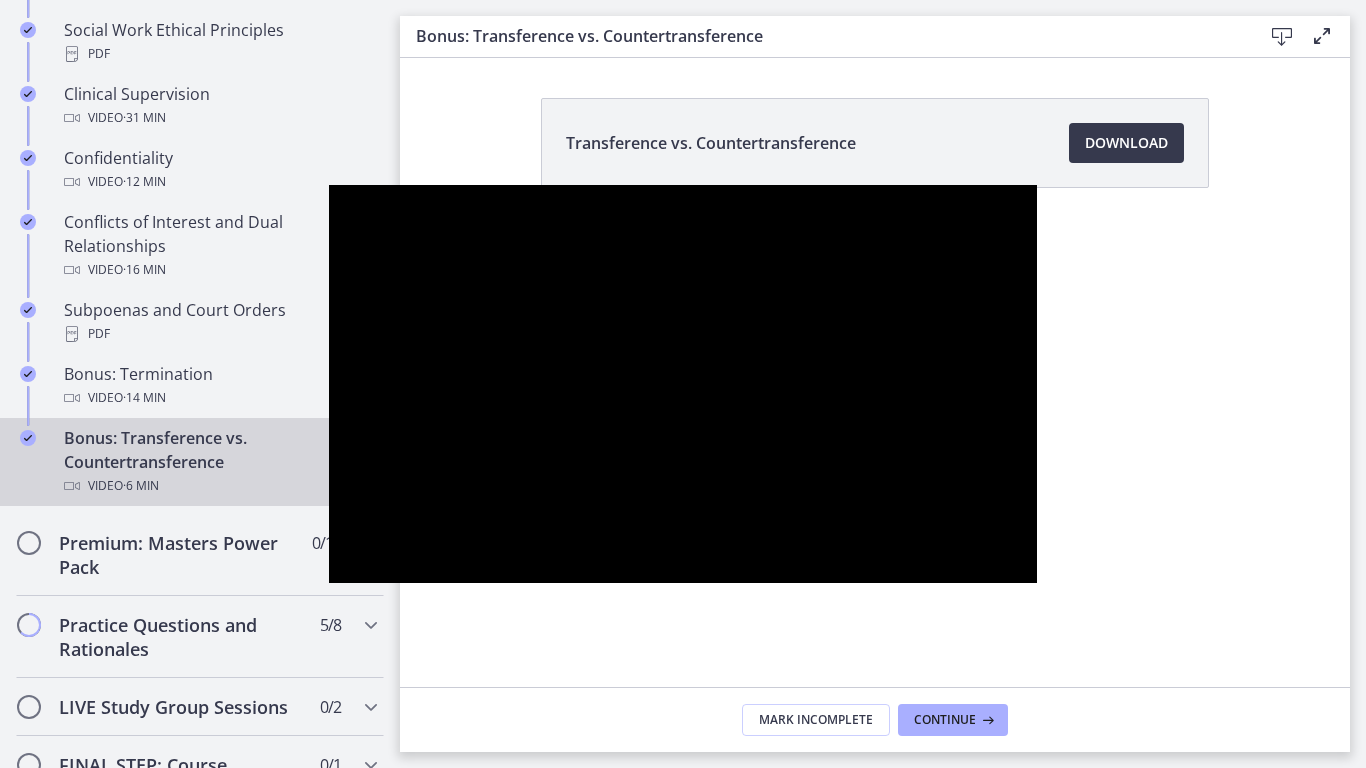 click at bounding box center (683, 384) 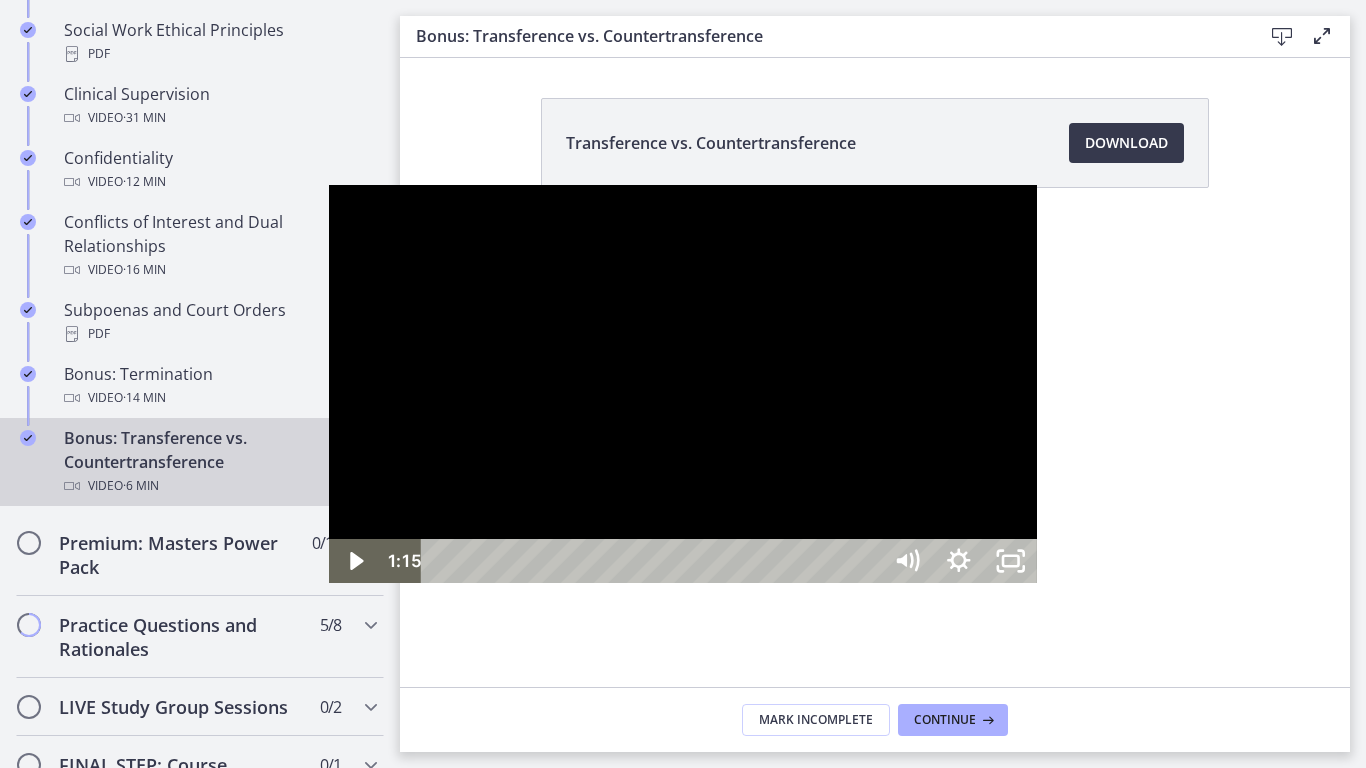 click at bounding box center (683, 384) 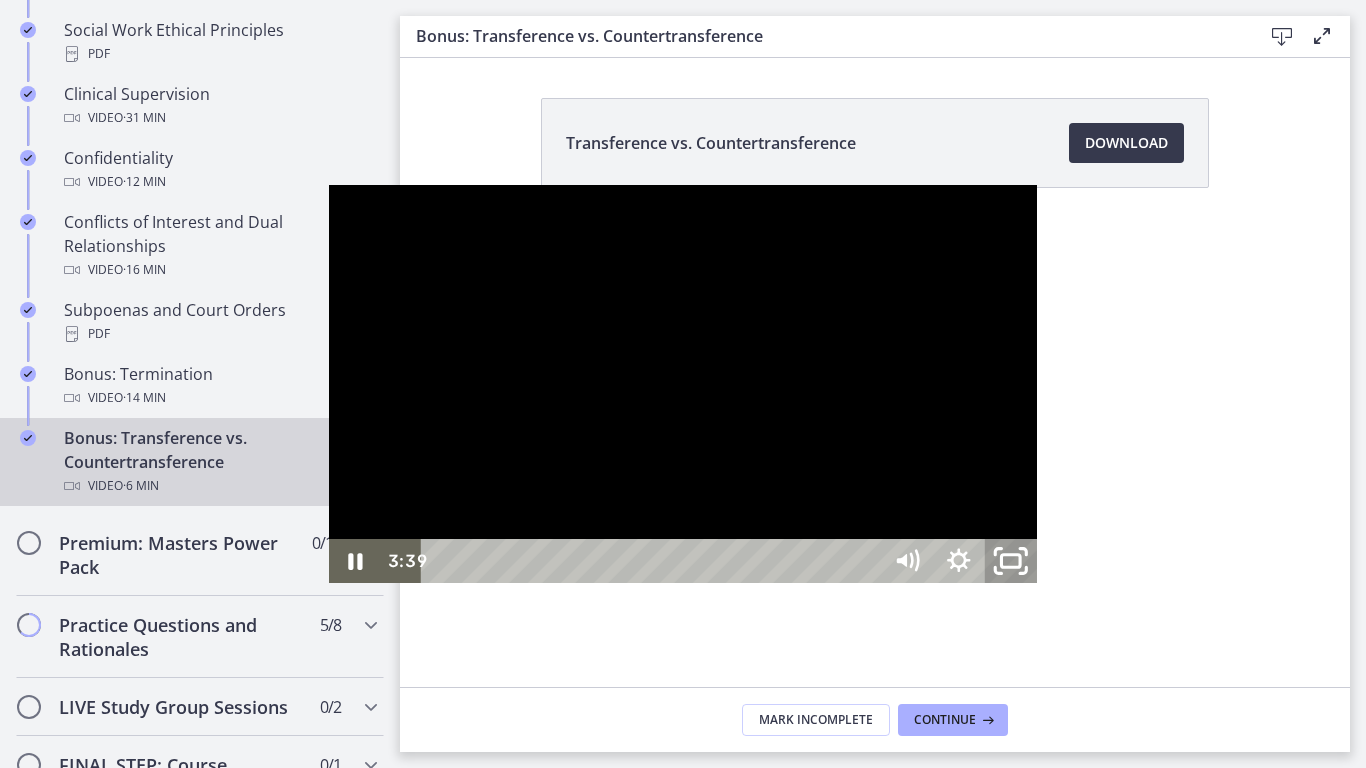 click 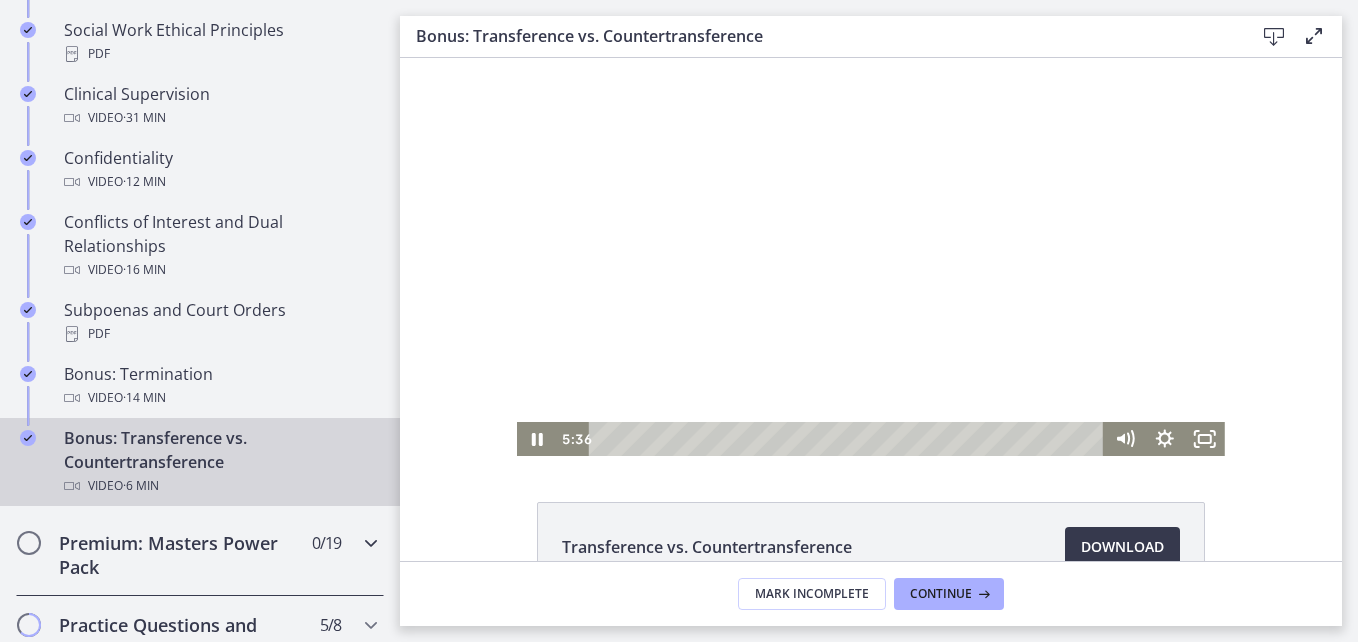 click on "0  /  19
Completed" at bounding box center (326, 543) 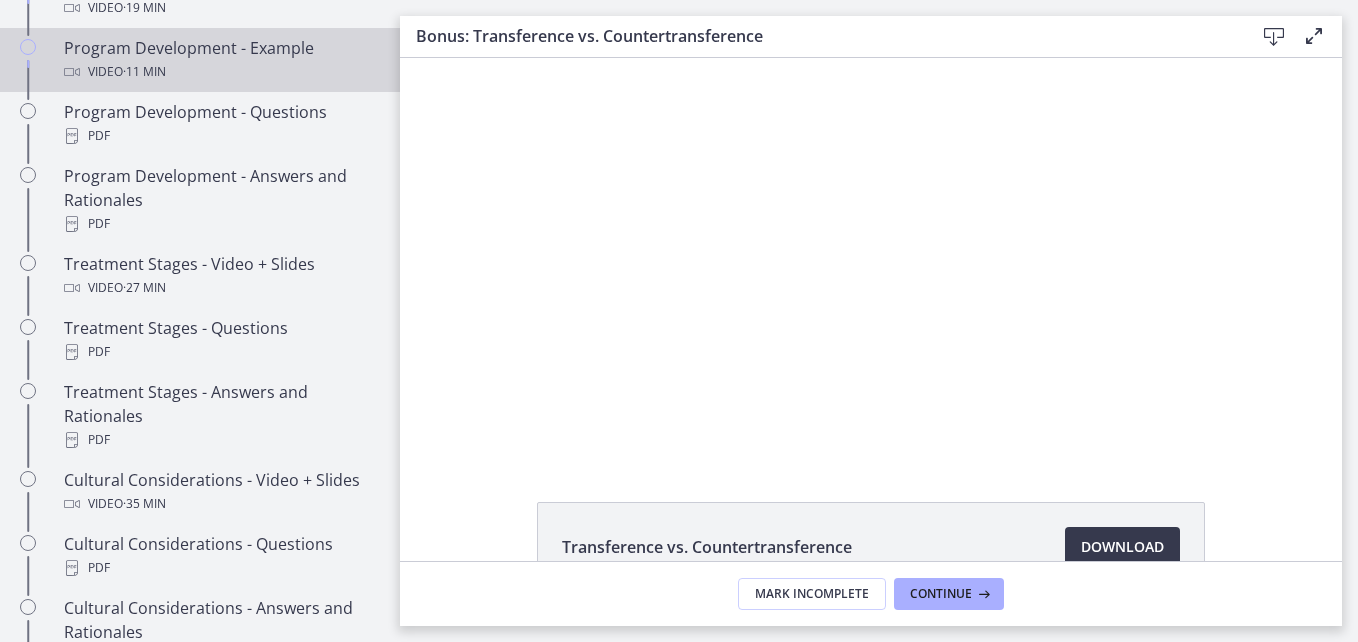 scroll, scrollTop: 1094, scrollLeft: 0, axis: vertical 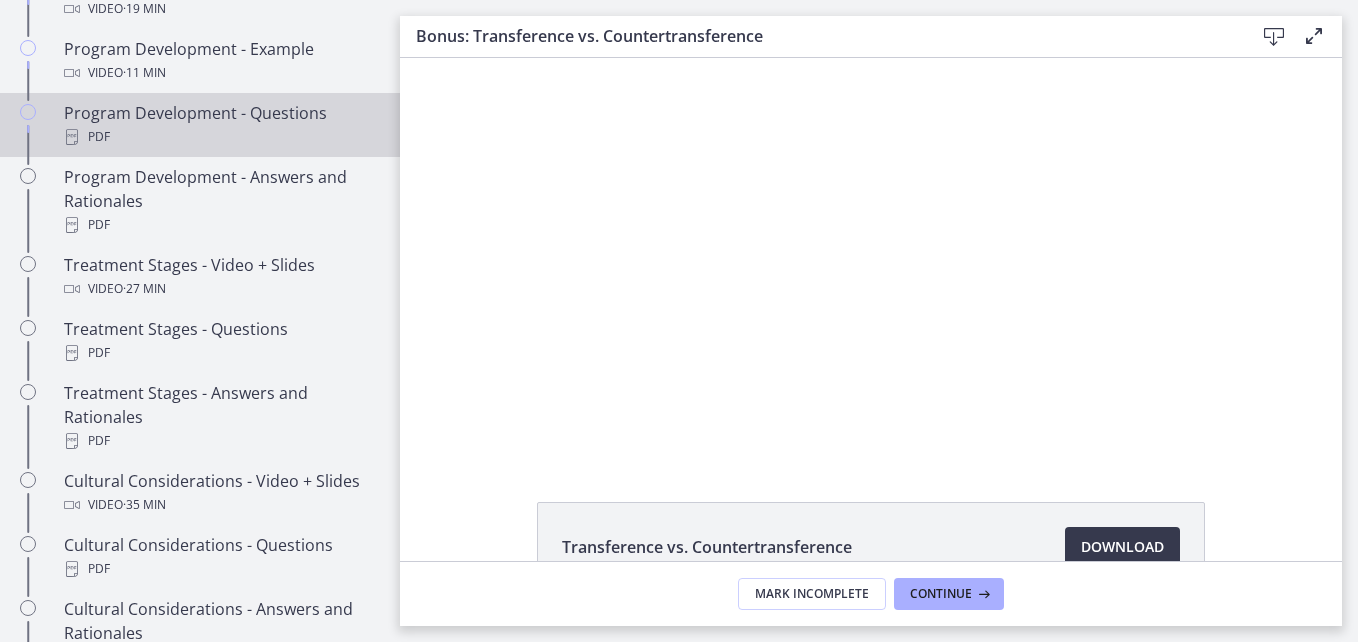 click on "Program Development - Questions
PDF" at bounding box center [220, 125] 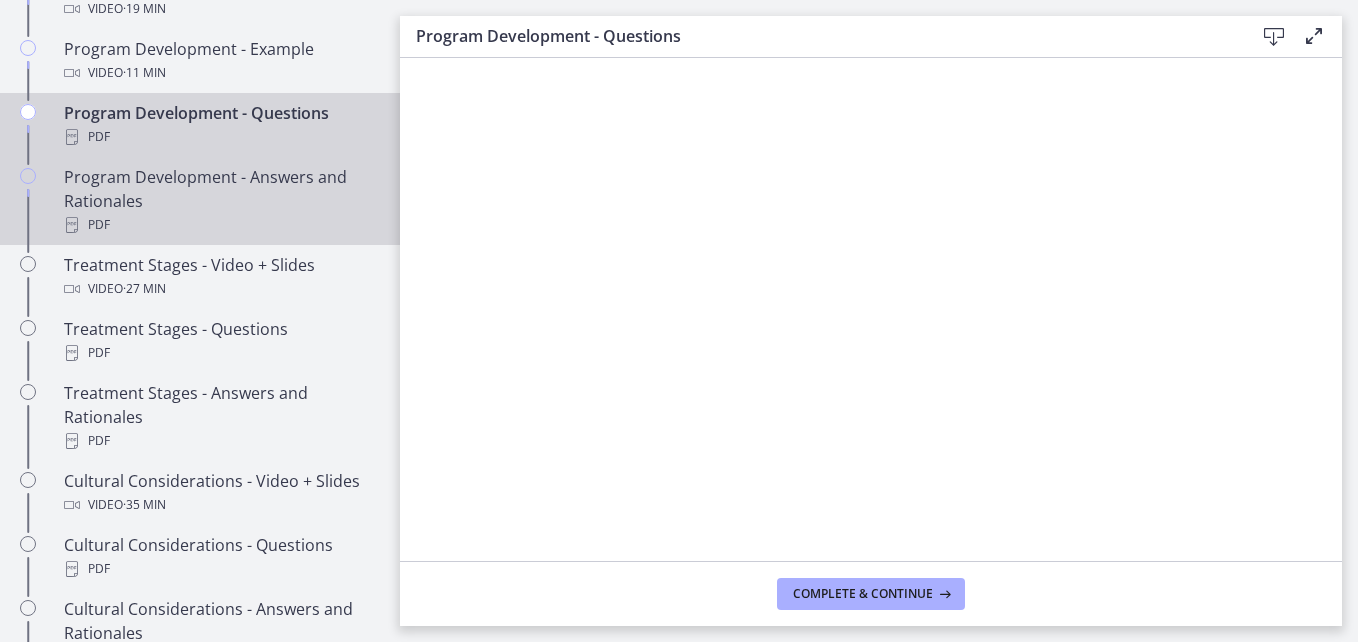 click on "Program Development - Answers and Rationales
PDF" at bounding box center (220, 201) 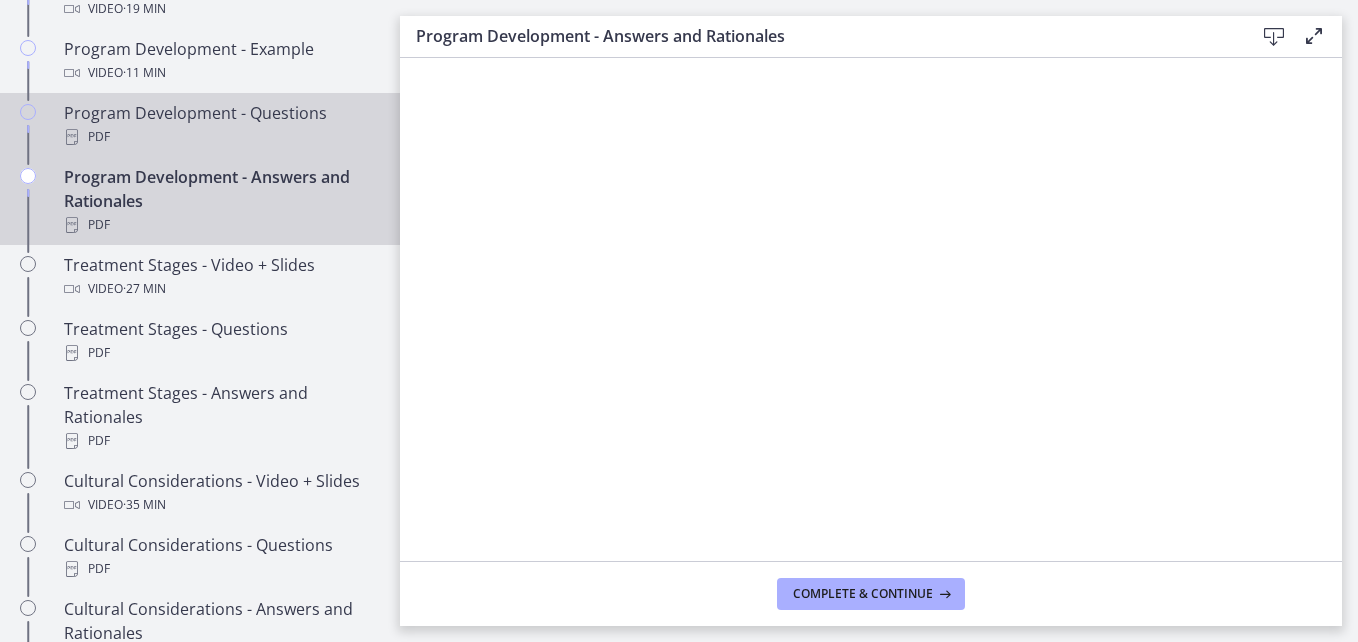 click on "PDF" at bounding box center (220, 137) 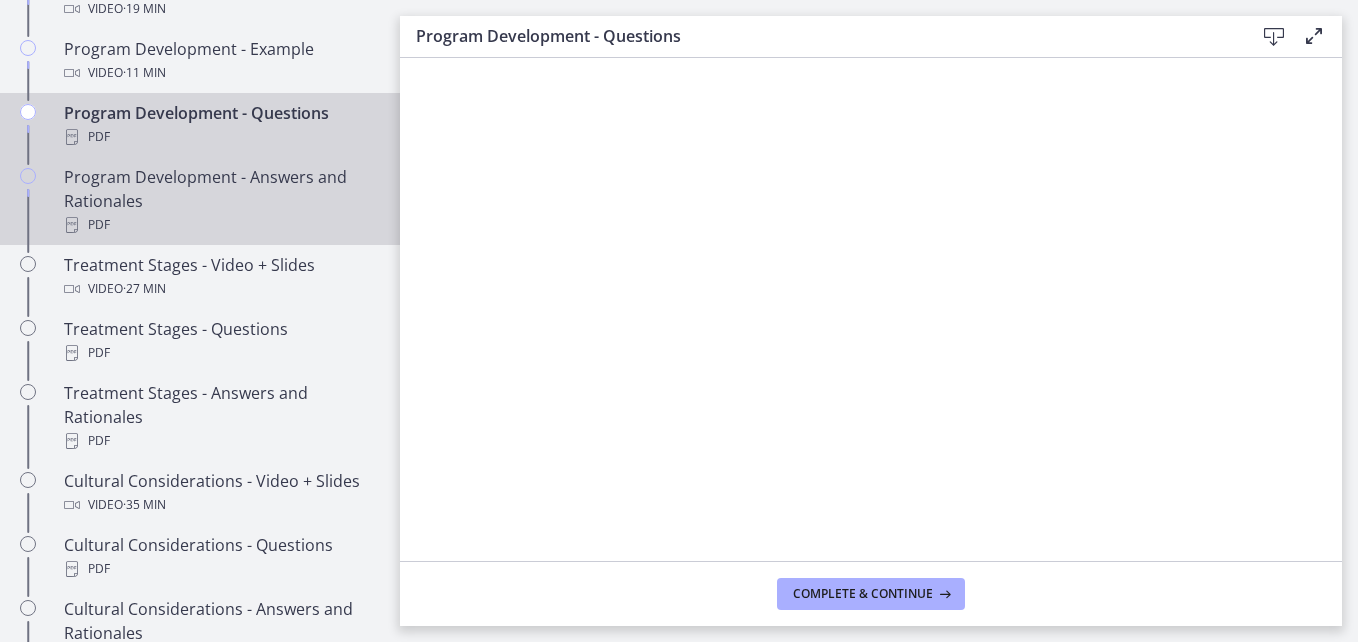 click on "Program Development - Answers and Rationales
PDF" at bounding box center (220, 201) 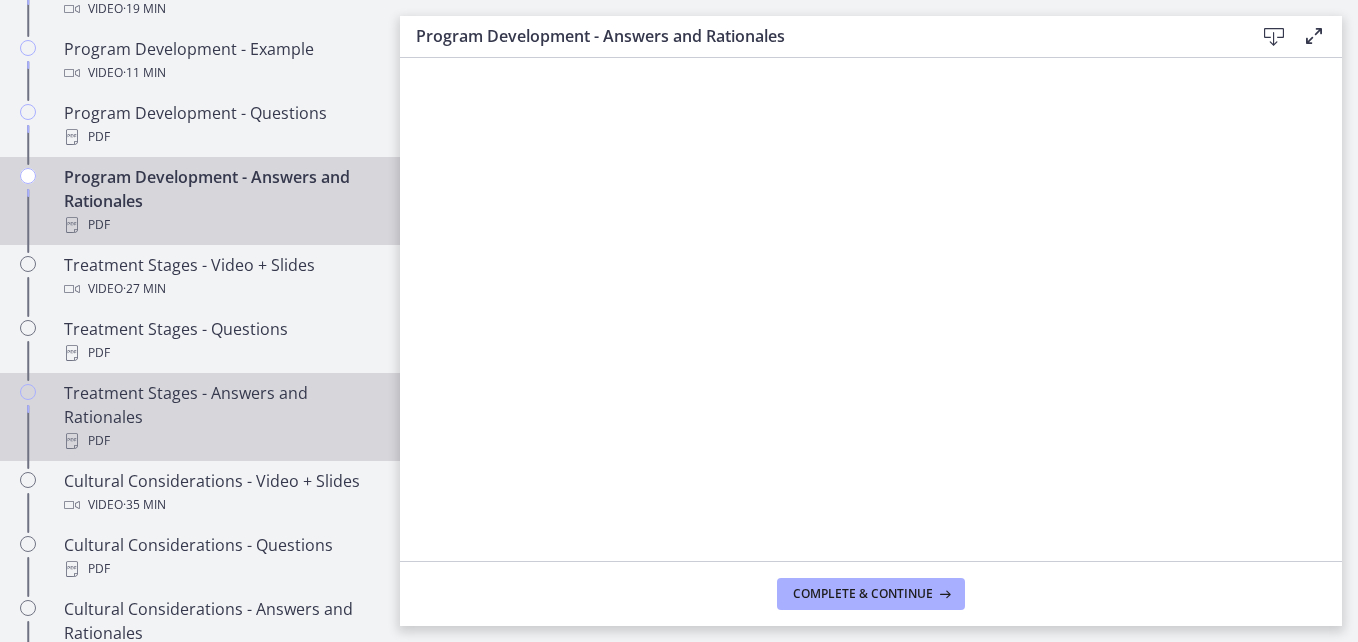 click on "Treatment Stages - Answers and Rationales
PDF" at bounding box center [220, 417] 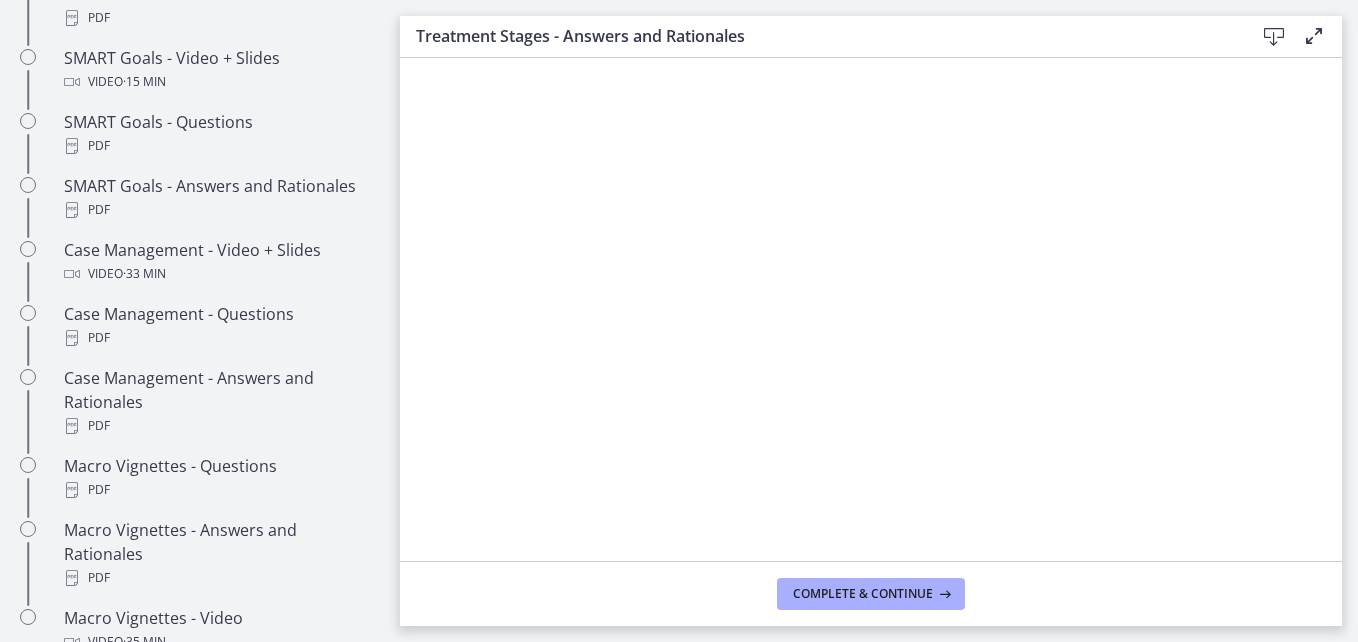 scroll, scrollTop: 1739, scrollLeft: 0, axis: vertical 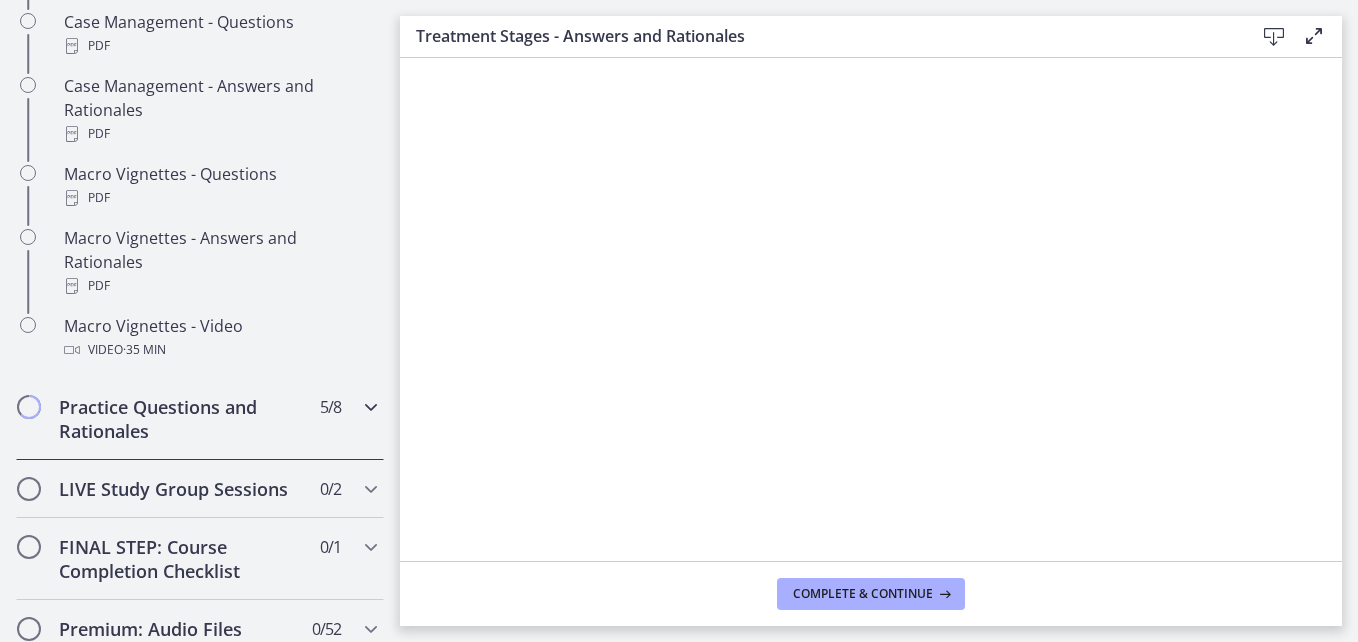click on "Practice Questions and Rationales
5  /  8
Completed" at bounding box center [200, 419] 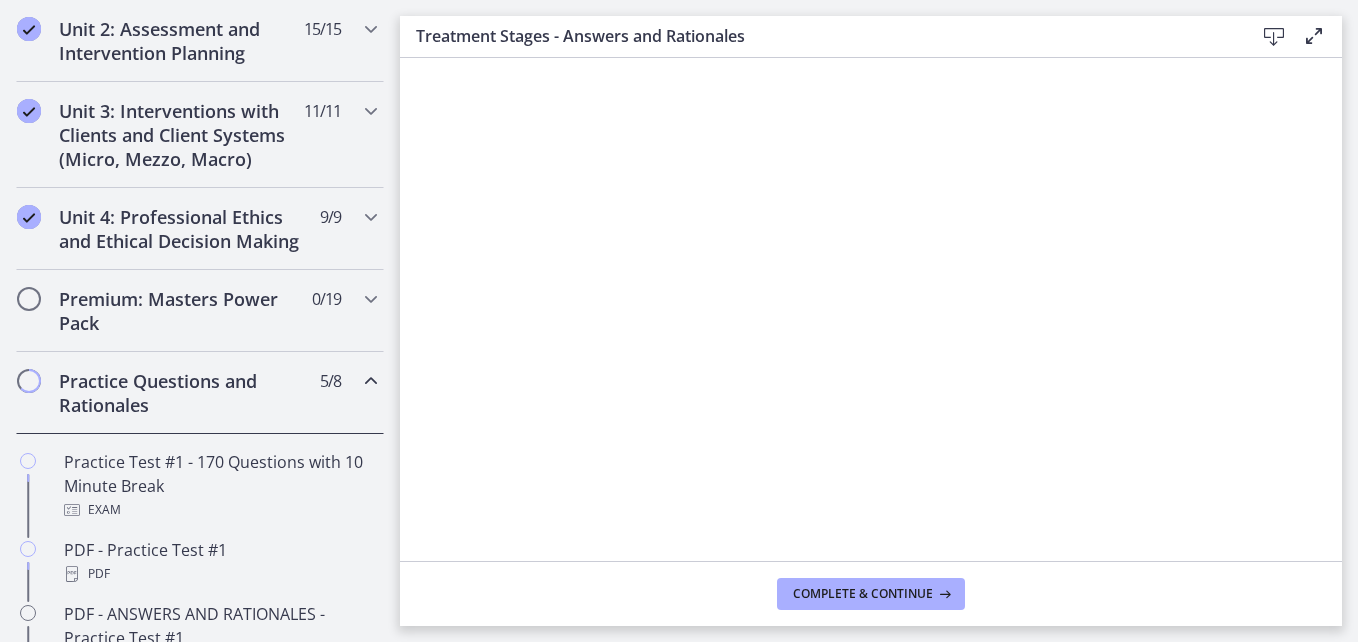 scroll, scrollTop: 698, scrollLeft: 0, axis: vertical 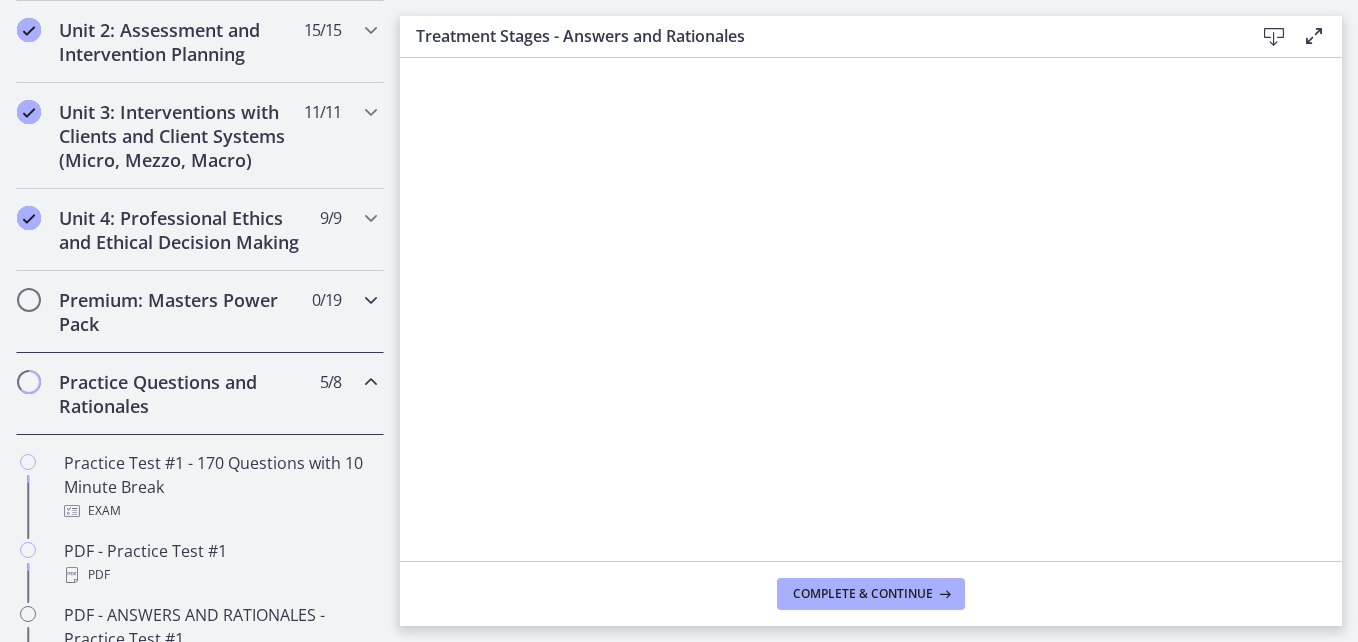 click on "Premium: Masters Power Pack
0  /  19
Completed" at bounding box center (200, 312) 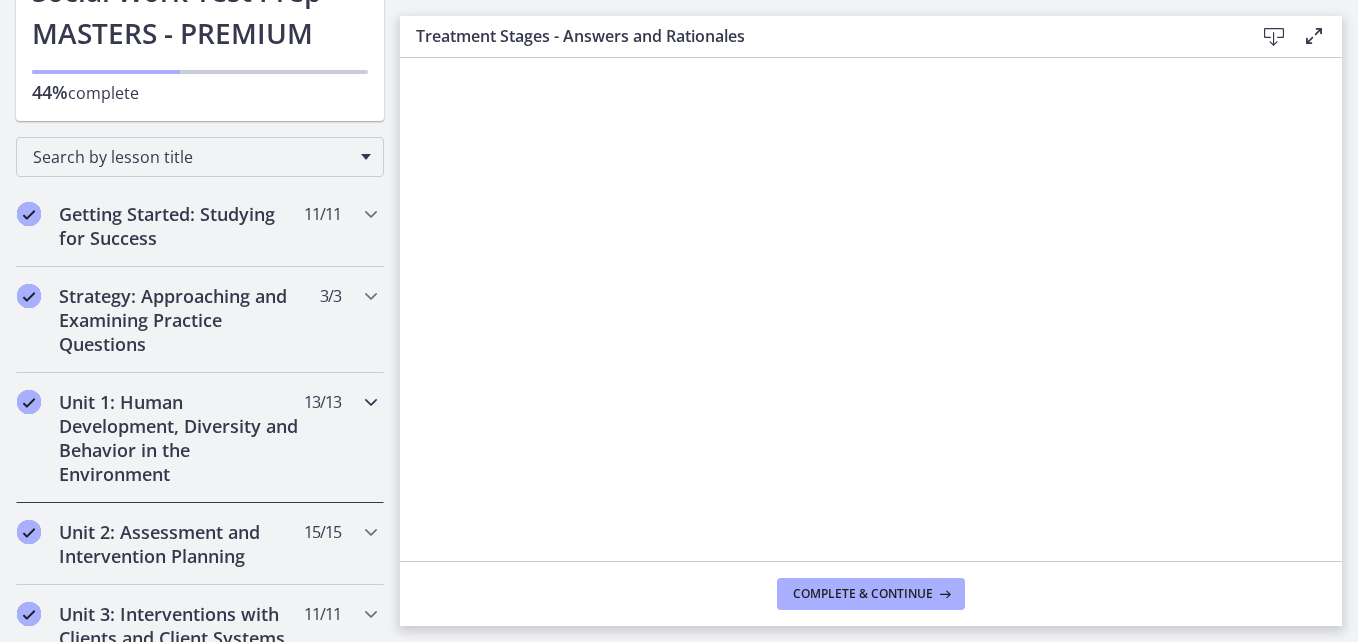 scroll, scrollTop: 292, scrollLeft: 0, axis: vertical 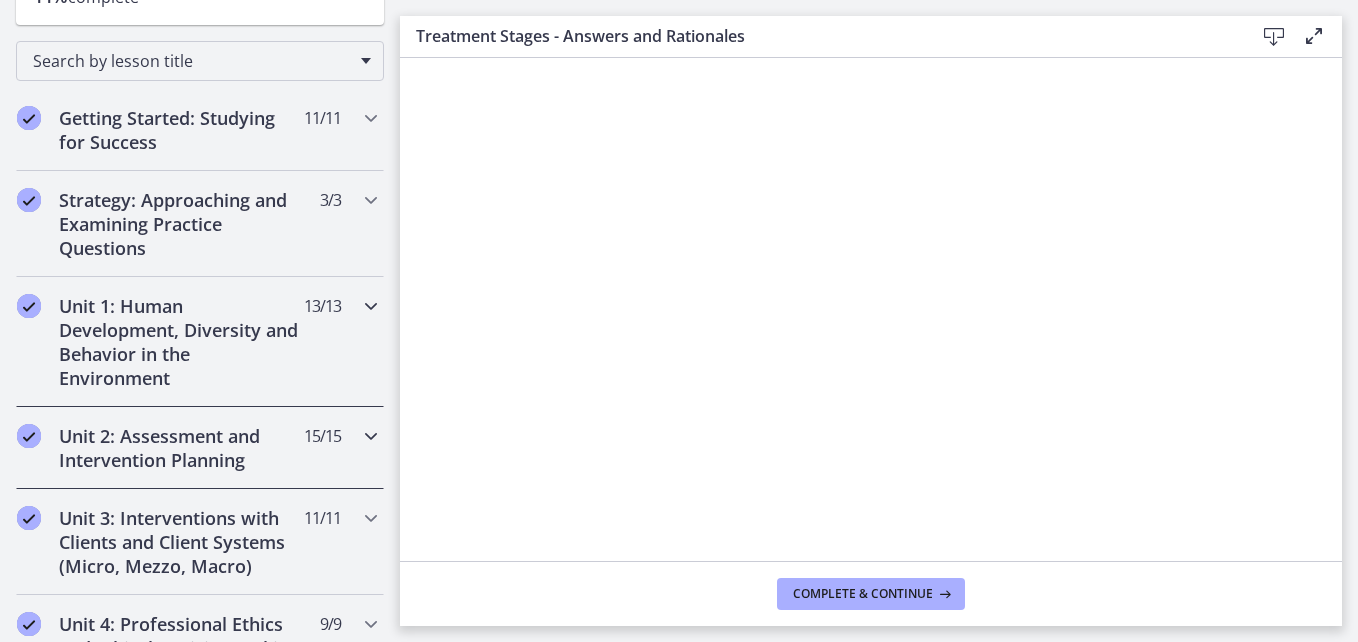click on "Unit 2: Assessment and Intervention Planning" at bounding box center [181, 448] 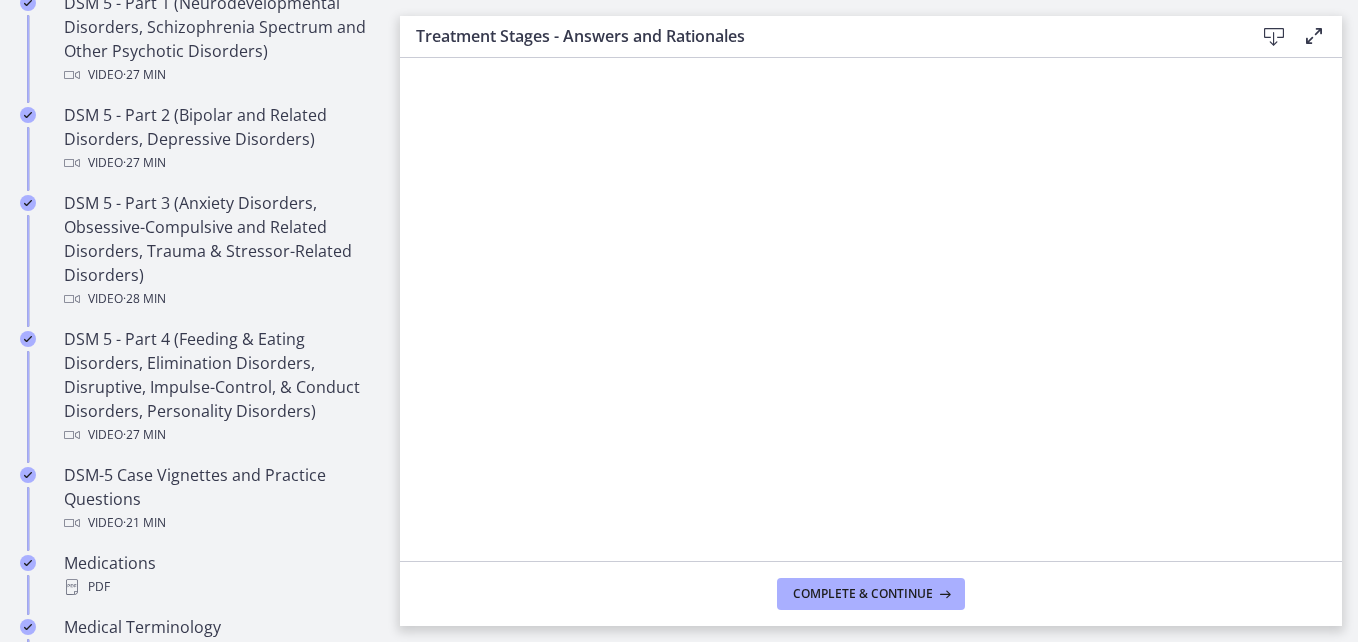 scroll, scrollTop: 999, scrollLeft: 0, axis: vertical 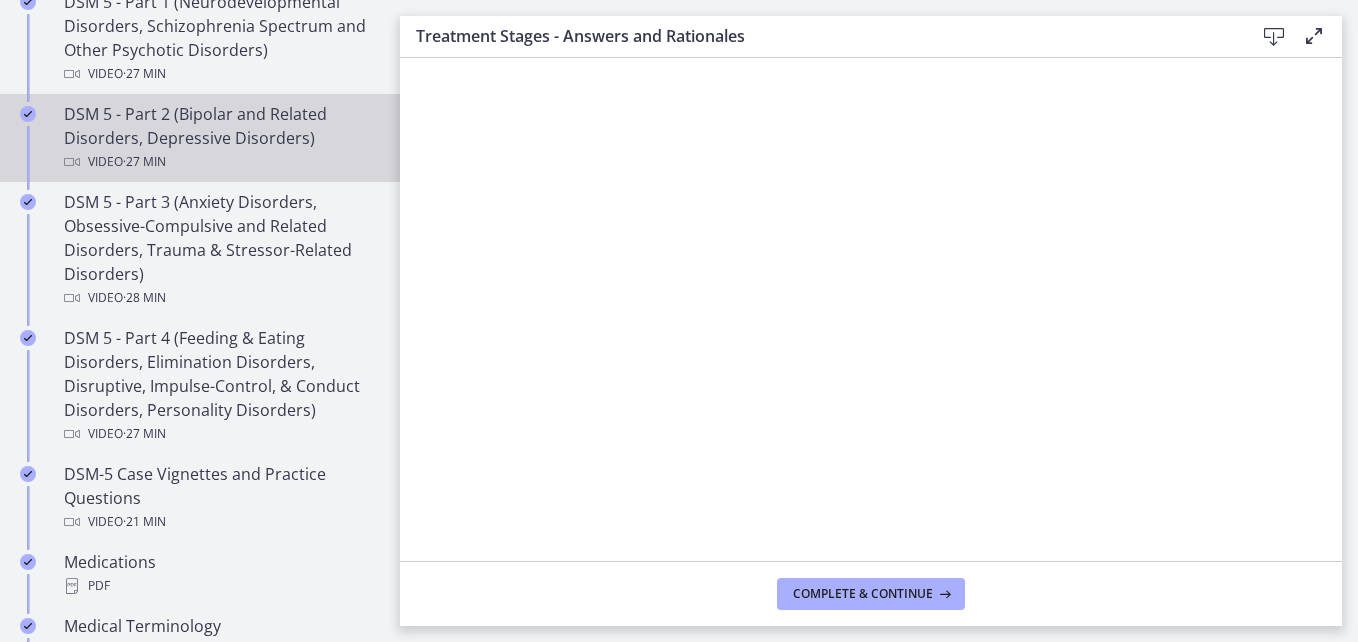 click on "Video
·  27 min" at bounding box center [220, 162] 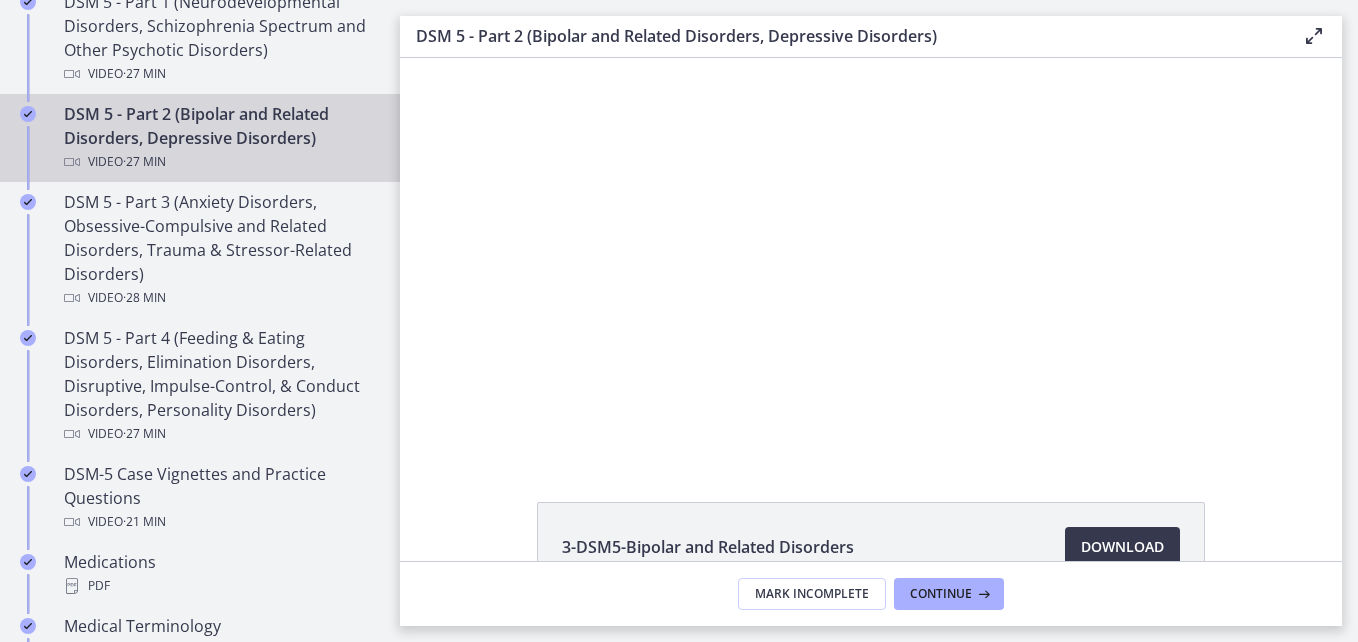 click on "Video
·  27 min" at bounding box center [220, 162] 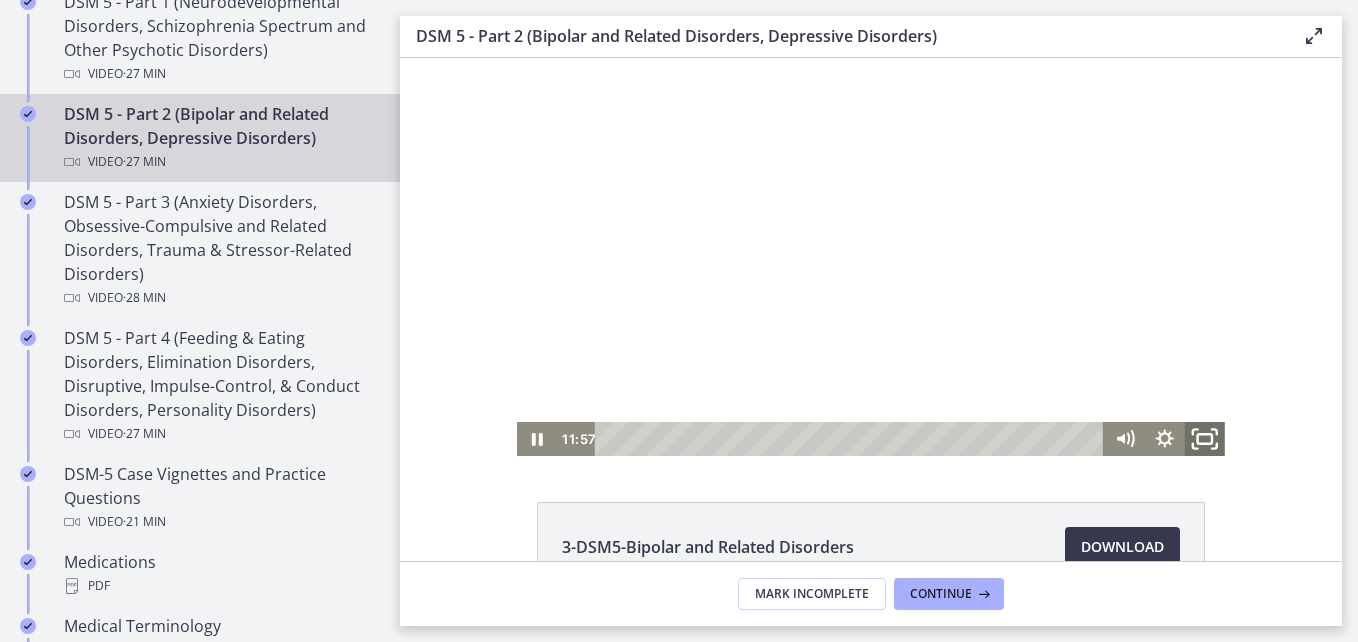 click 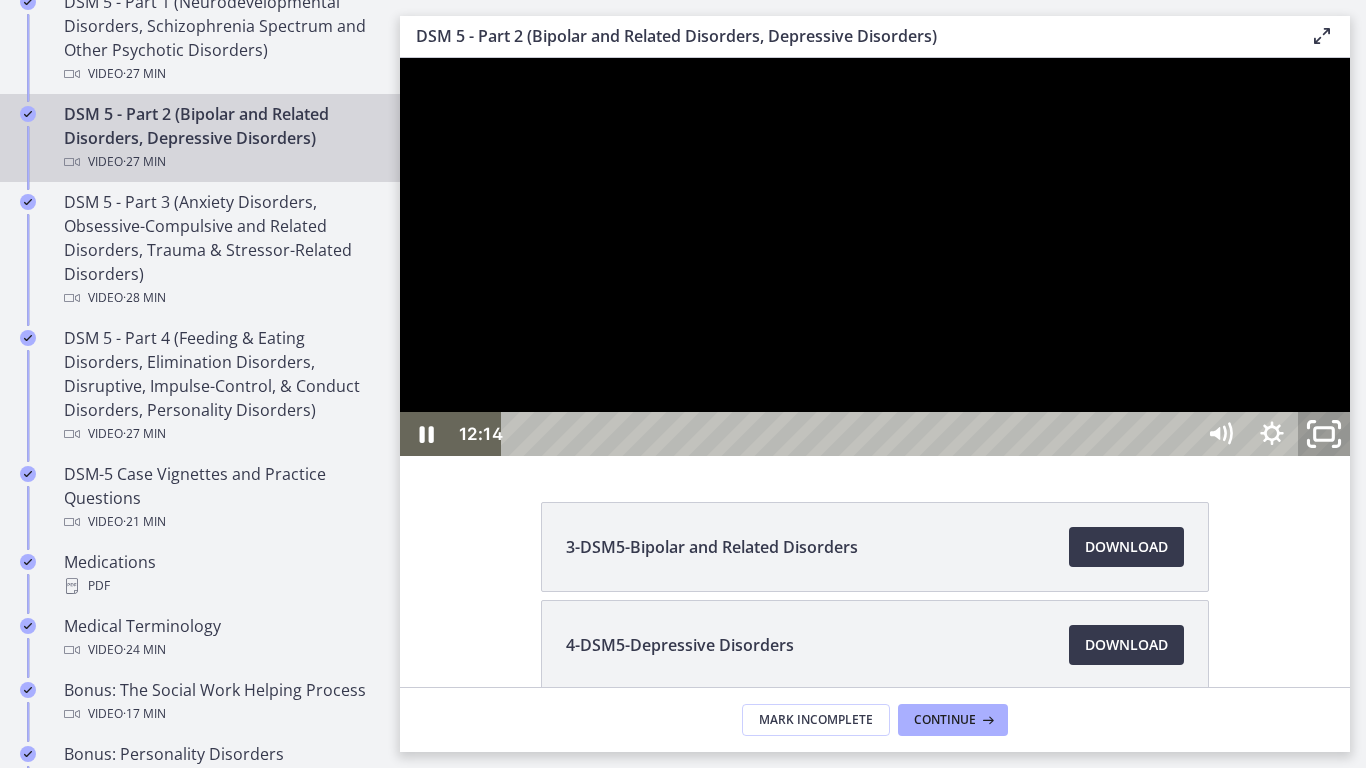 click 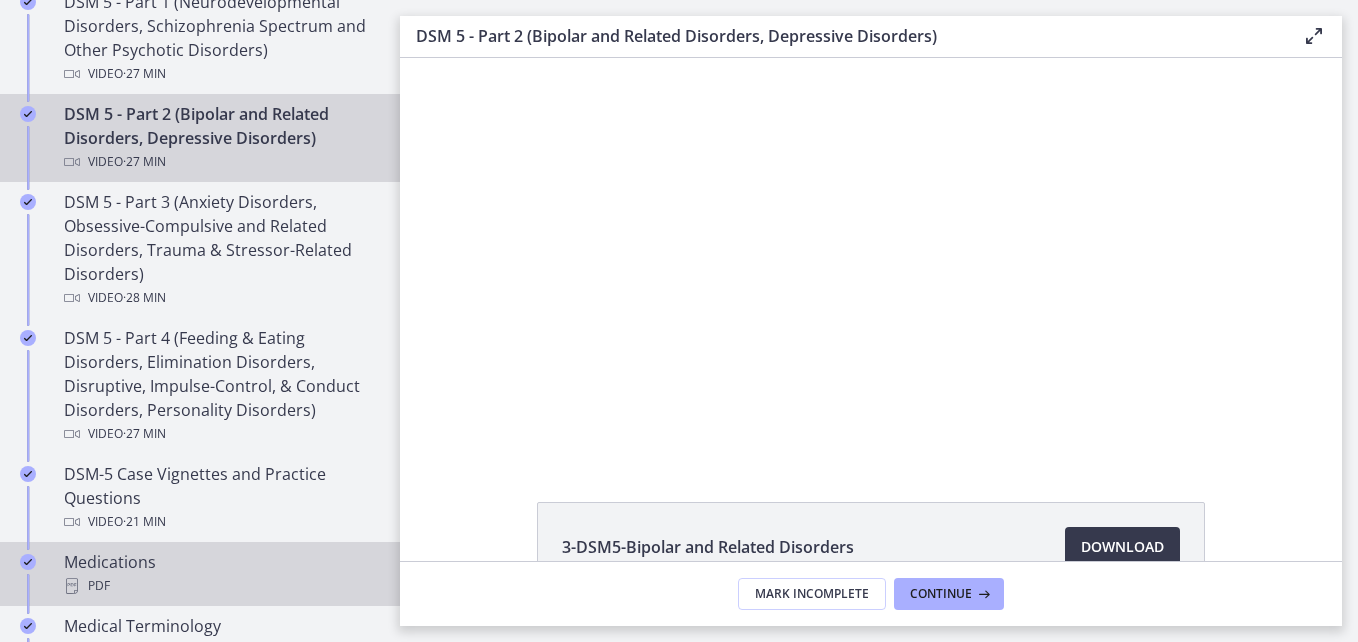 click on "PDF" at bounding box center (220, 586) 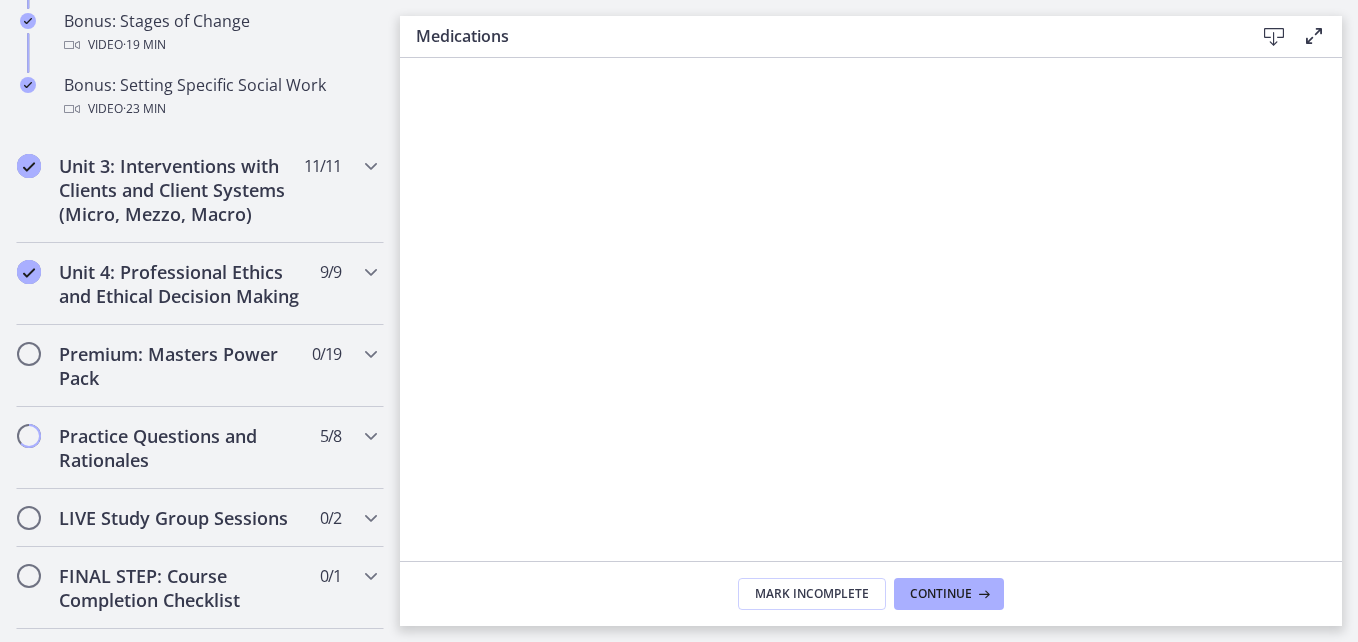 scroll, scrollTop: 1861, scrollLeft: 0, axis: vertical 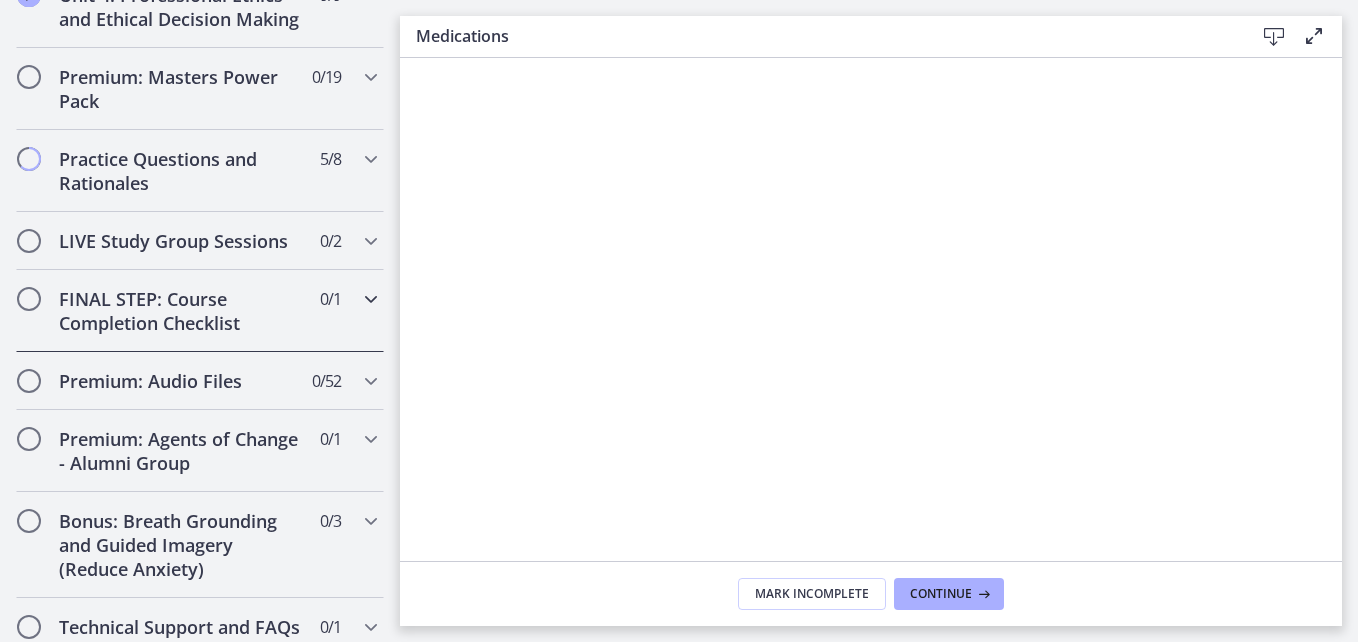 click on "0  /  1
Completed" at bounding box center (330, 299) 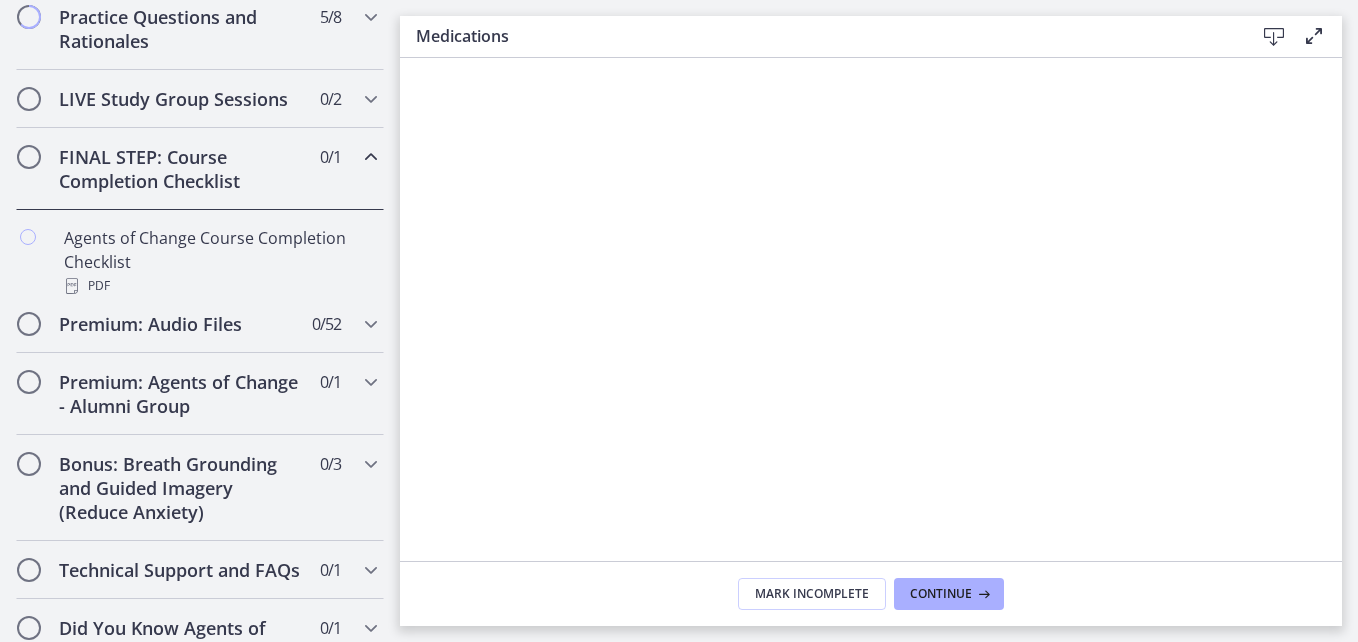 scroll, scrollTop: 921, scrollLeft: 0, axis: vertical 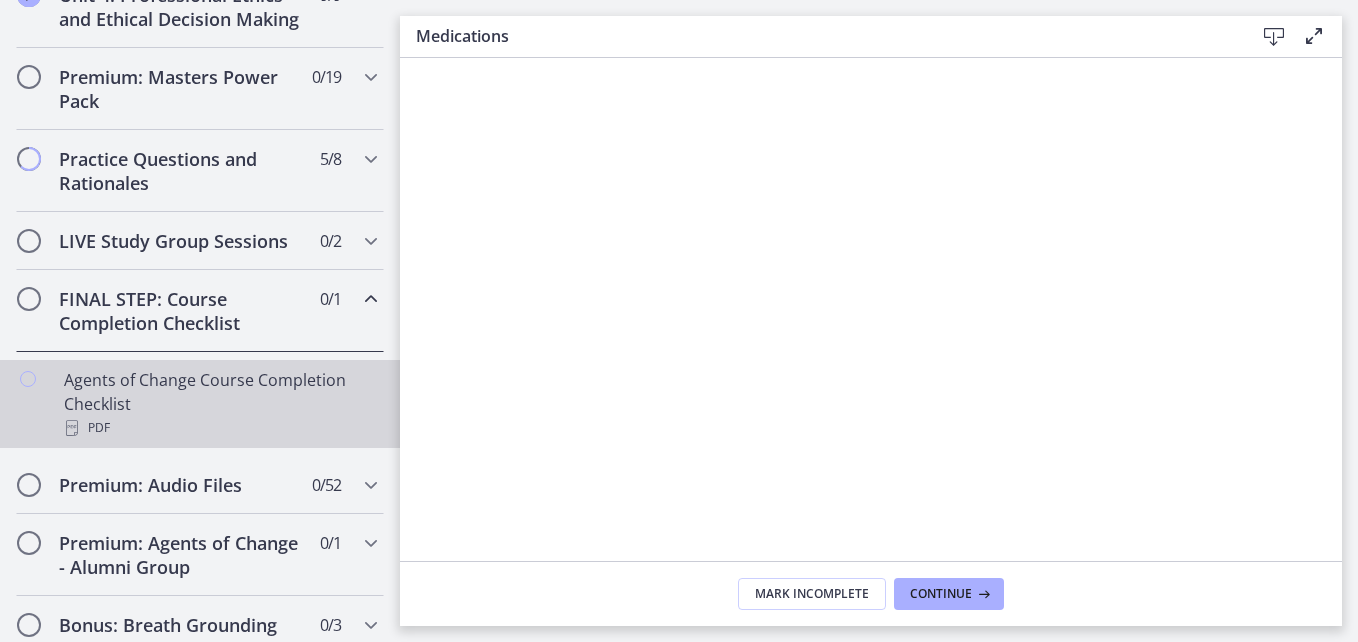 click on "PDF" at bounding box center (220, 428) 